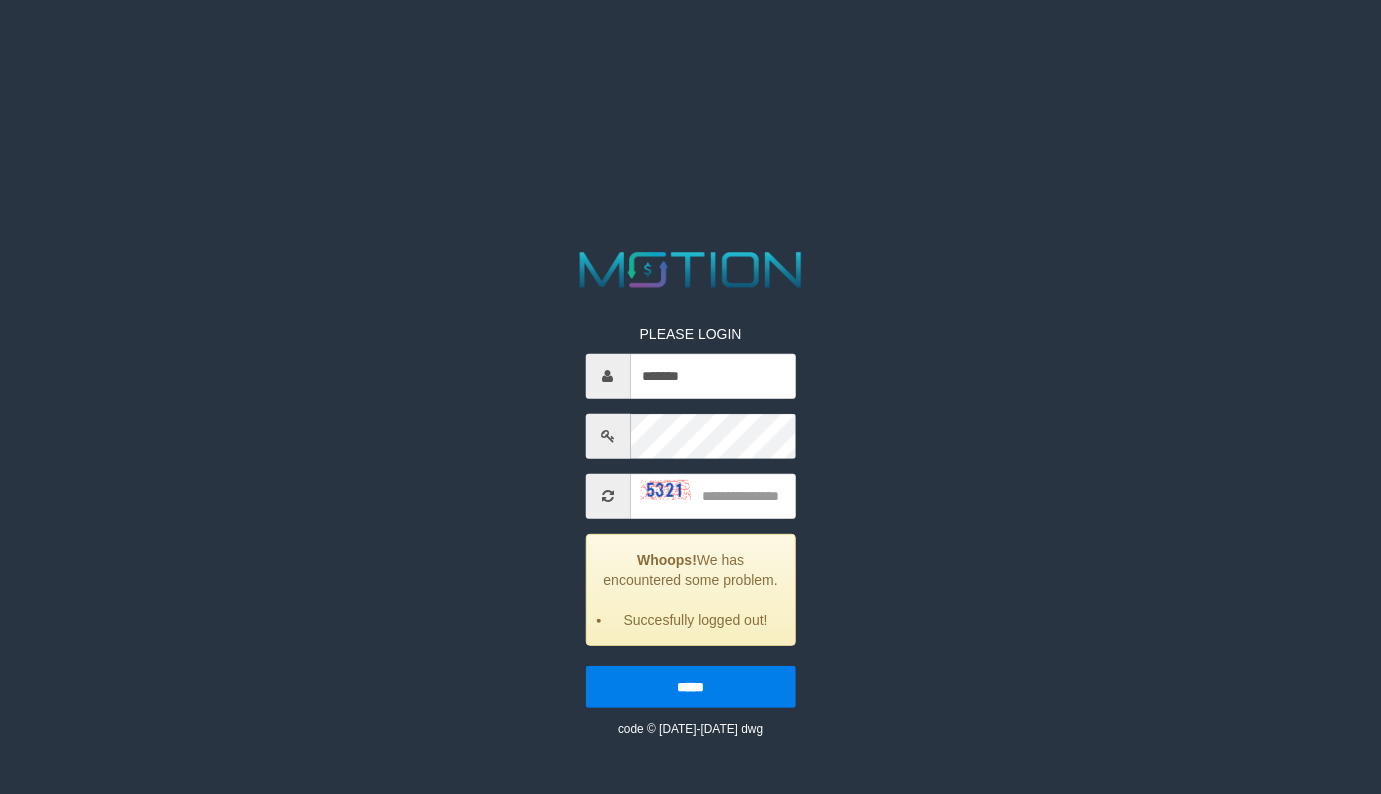 scroll, scrollTop: 0, scrollLeft: 0, axis: both 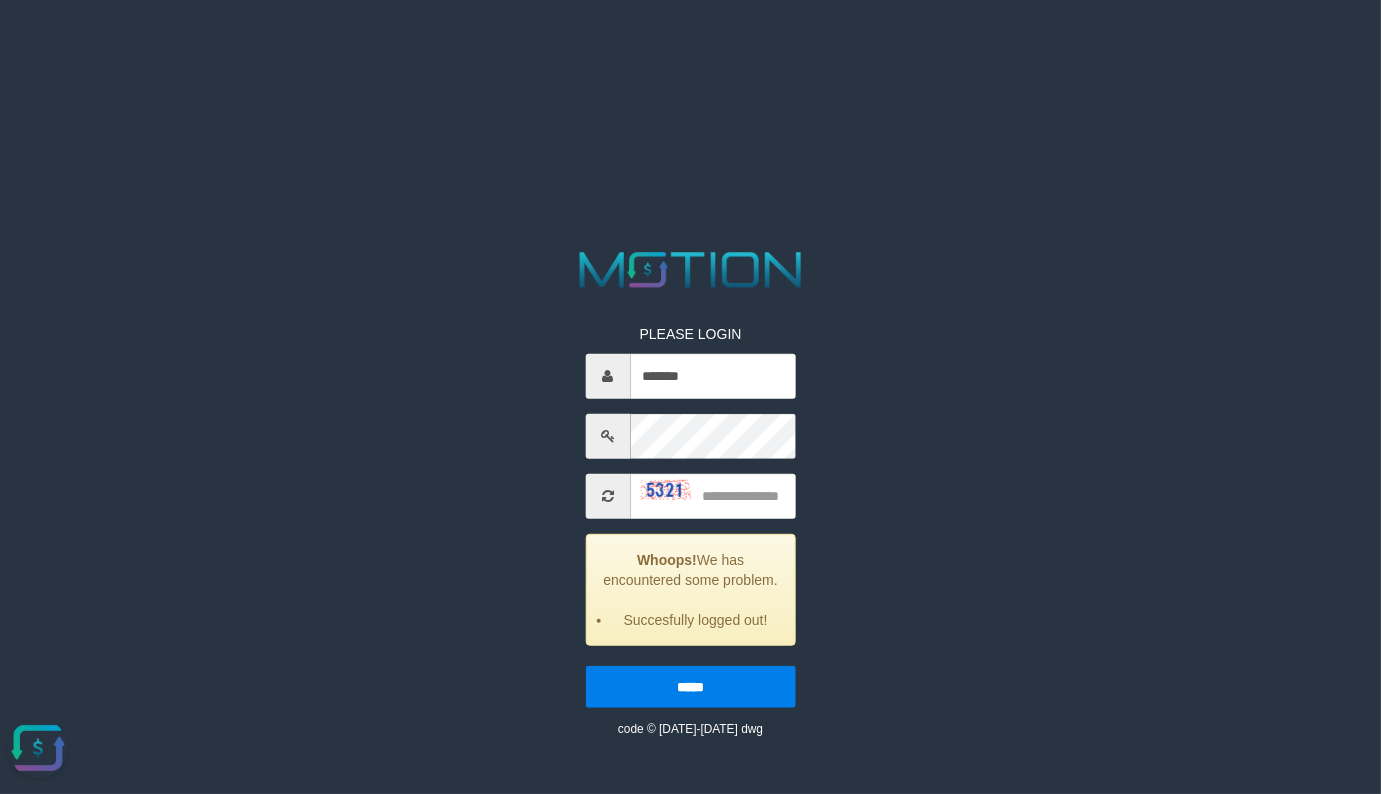 click at bounding box center (712, 495) 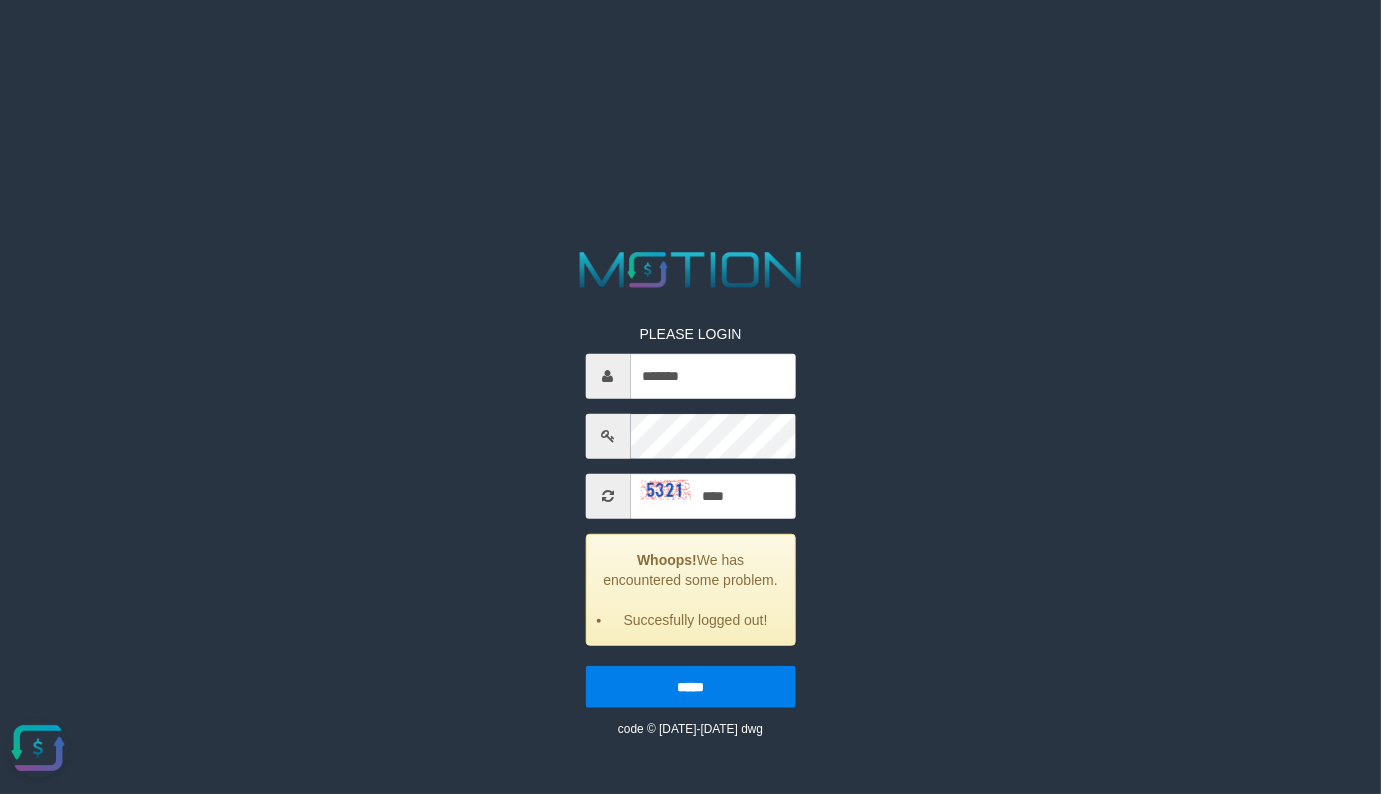 type on "****" 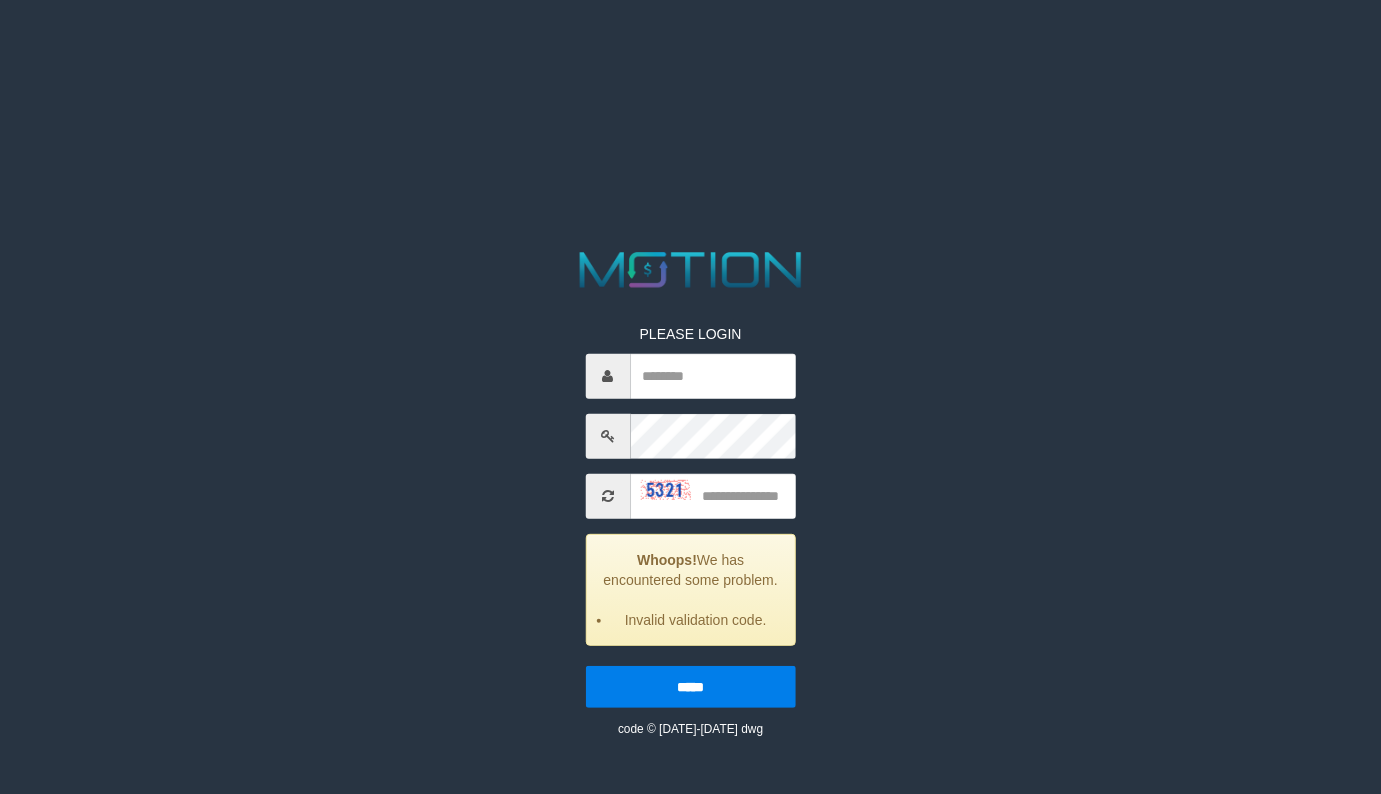 scroll, scrollTop: 0, scrollLeft: 0, axis: both 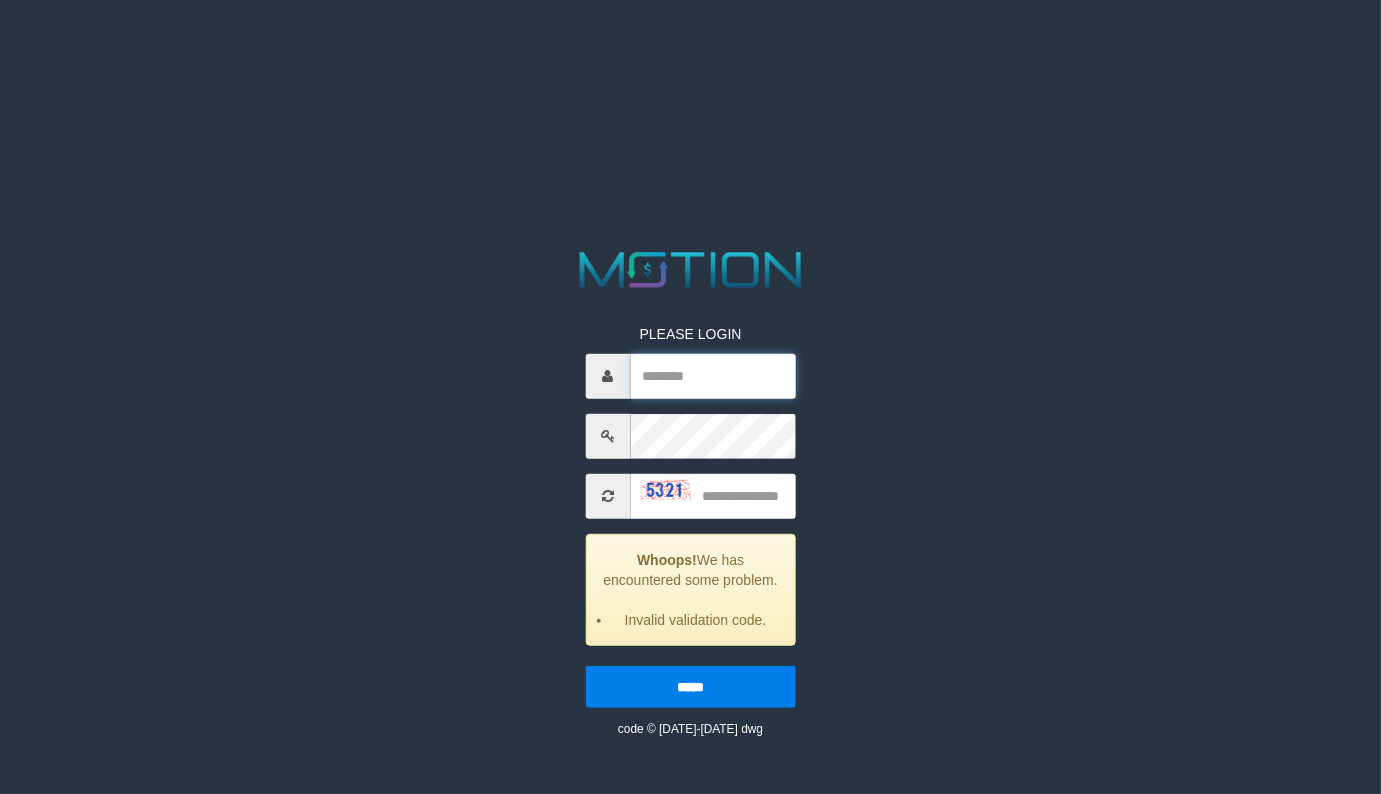 type on "******" 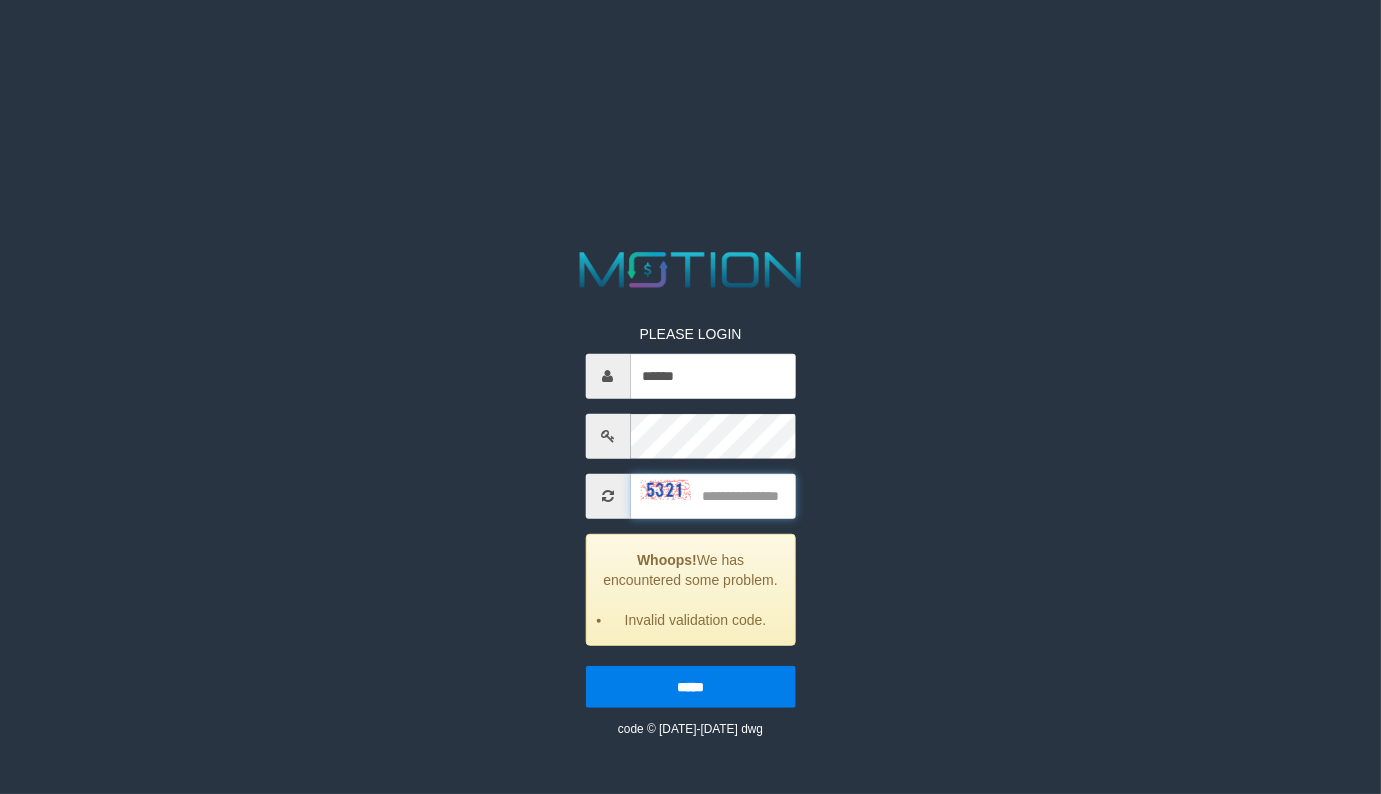 click at bounding box center (712, 495) 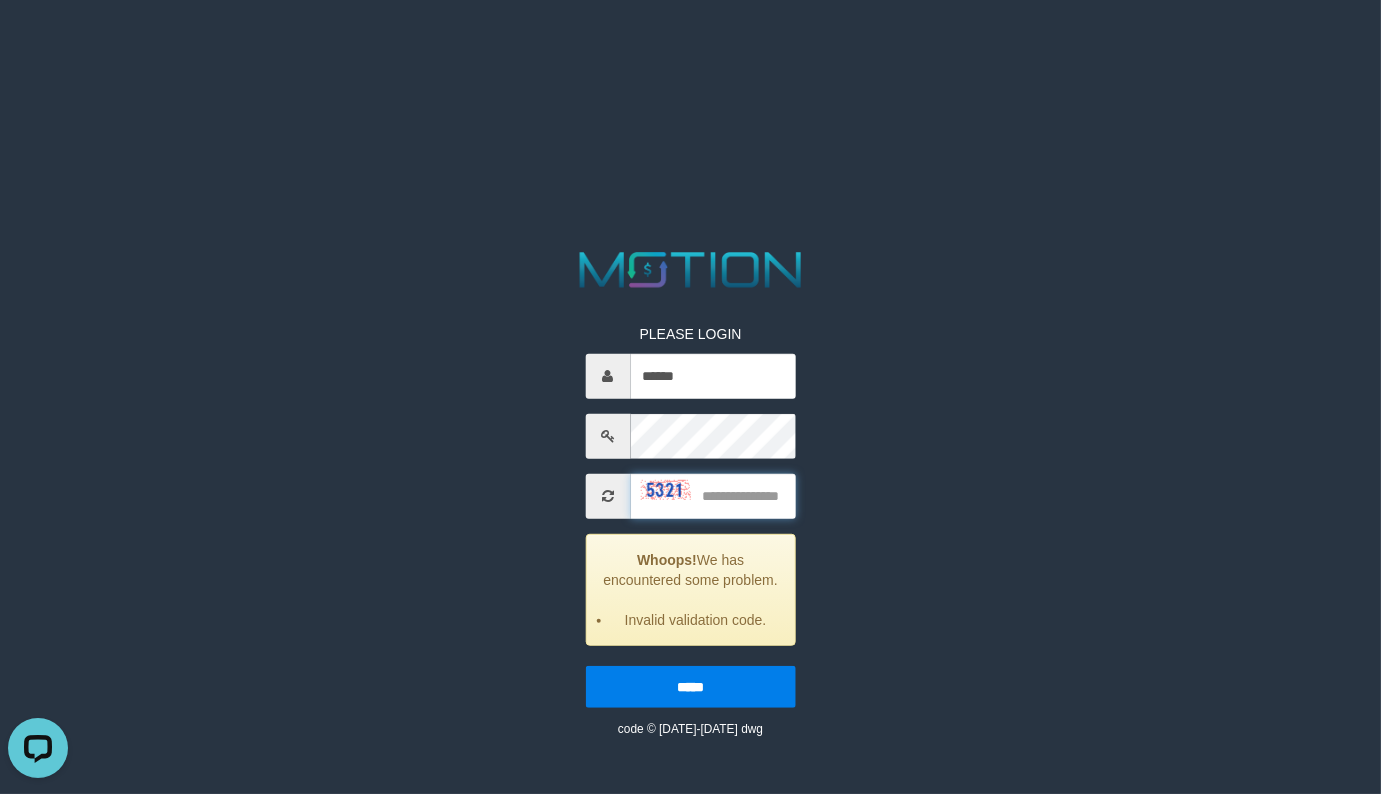 scroll, scrollTop: 0, scrollLeft: 0, axis: both 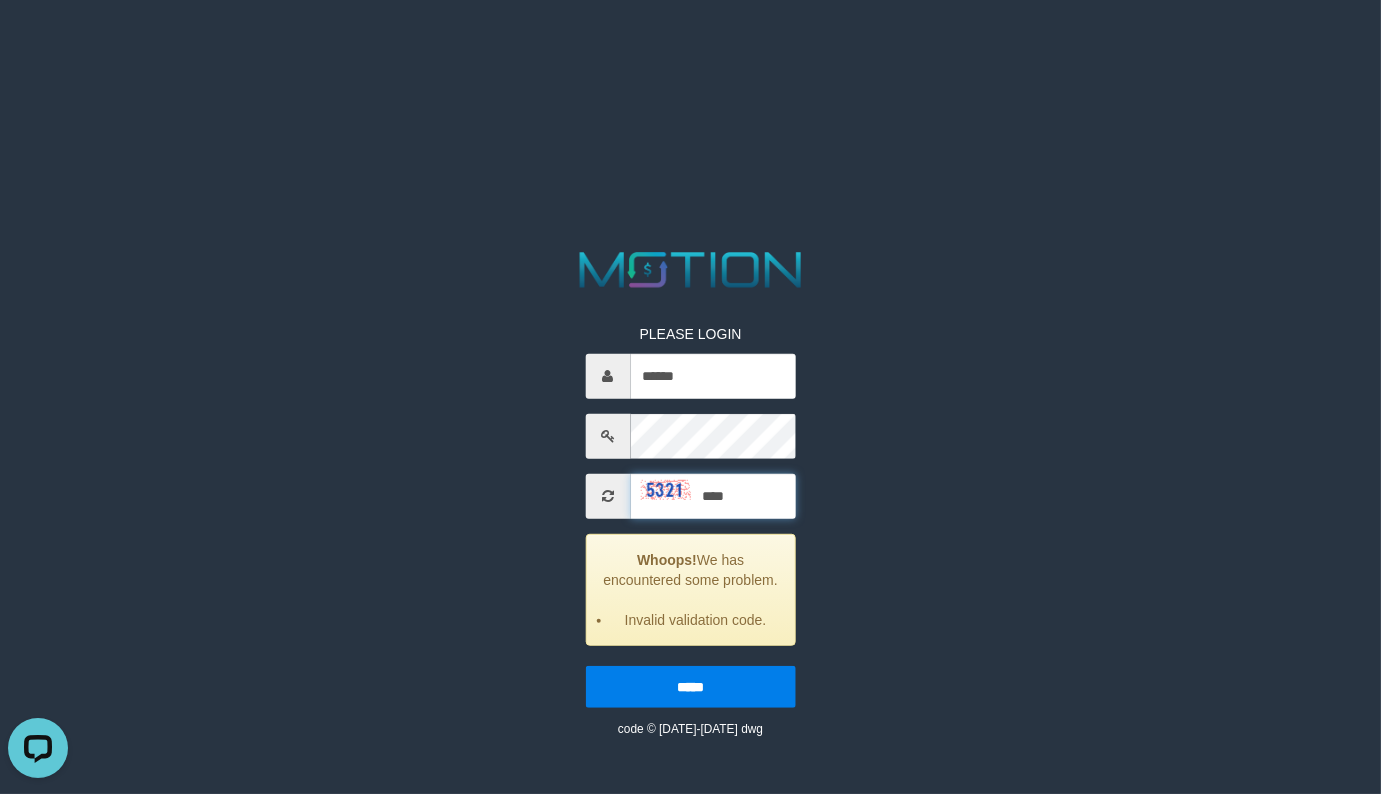 type on "****" 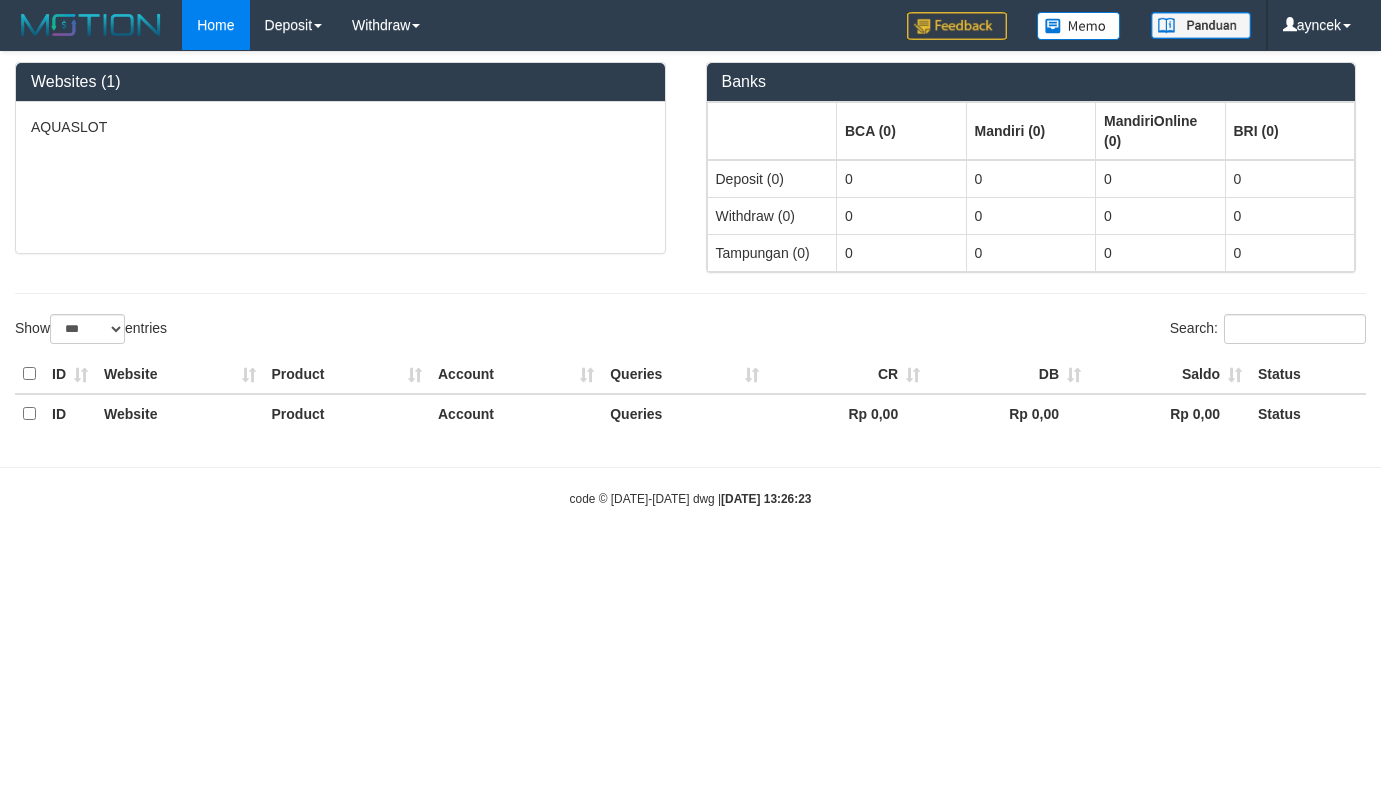 select on "***" 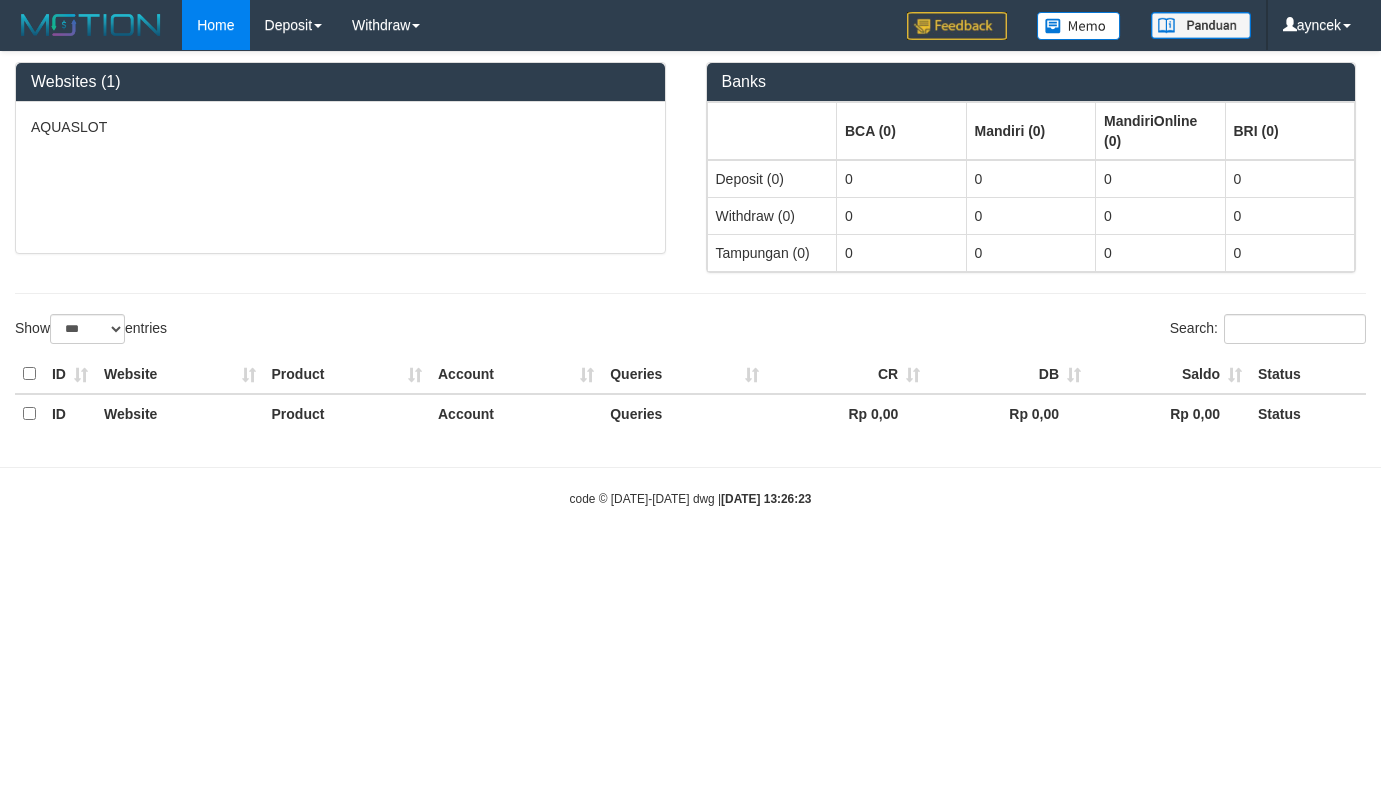 scroll, scrollTop: 0, scrollLeft: 0, axis: both 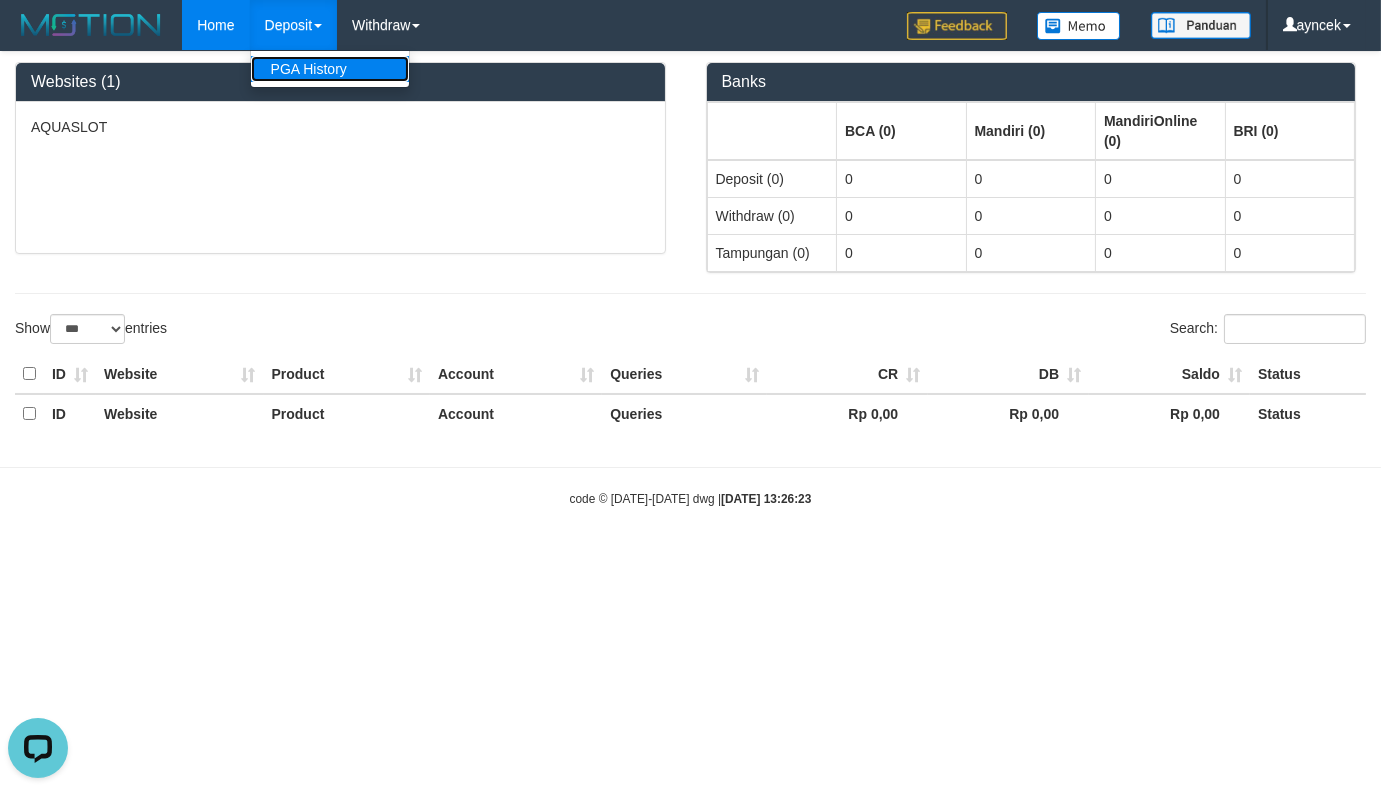 click on "PGA History" at bounding box center [330, 69] 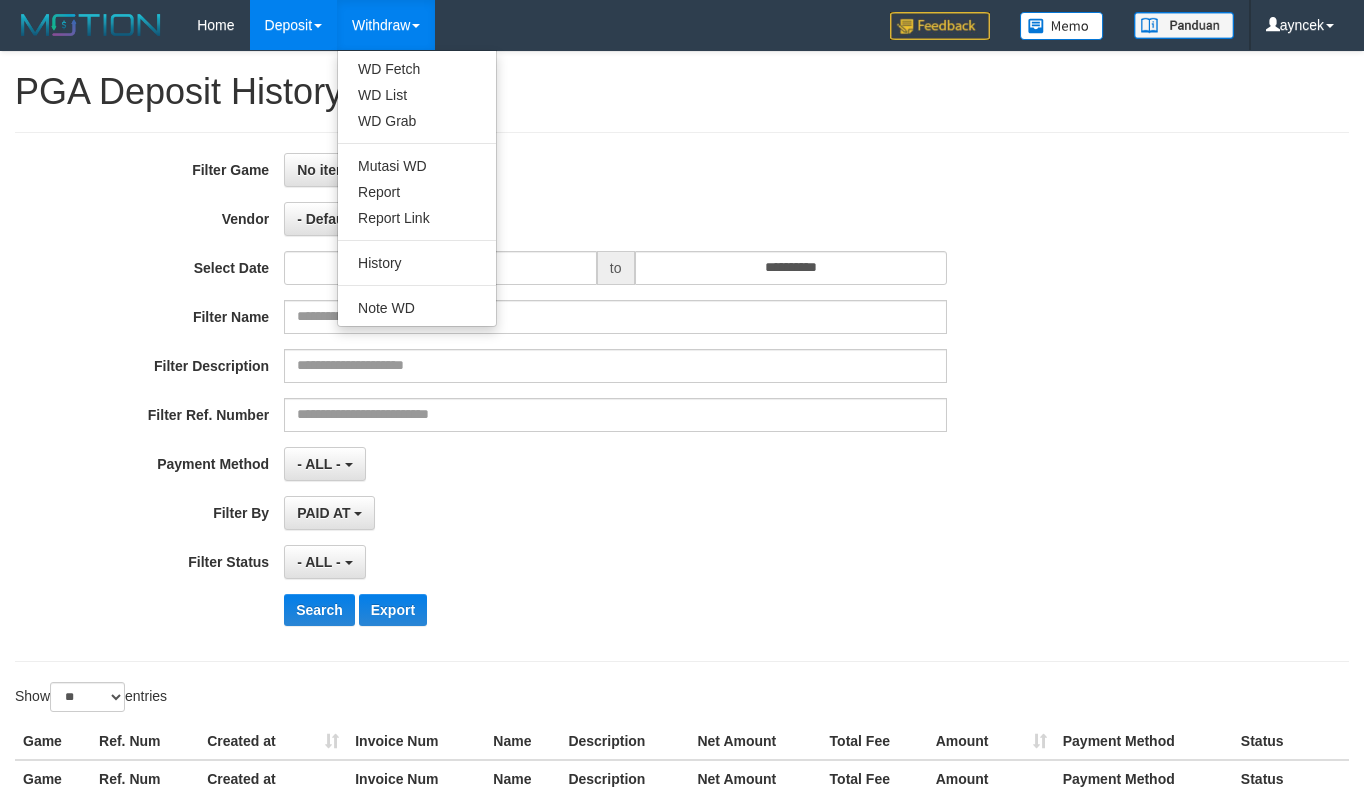 select 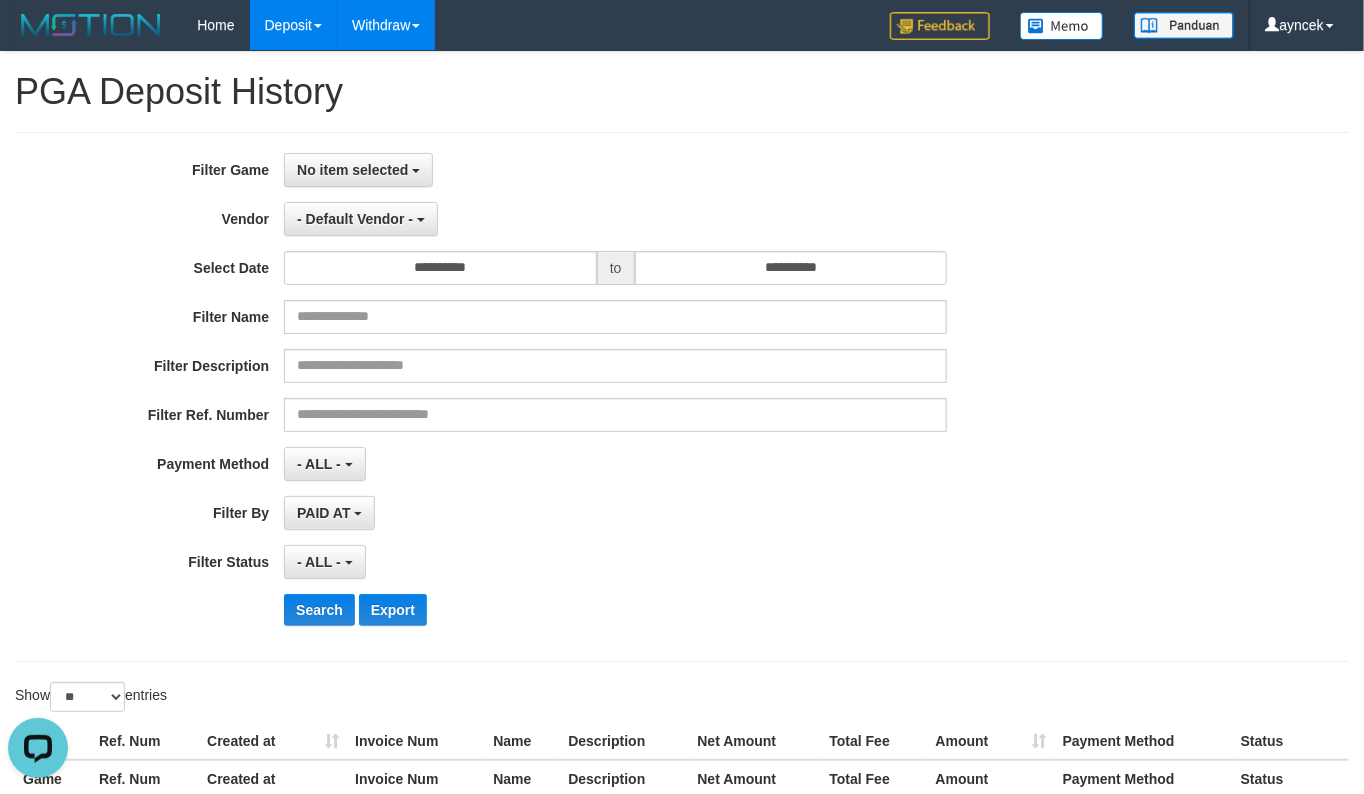 scroll, scrollTop: 0, scrollLeft: 0, axis: both 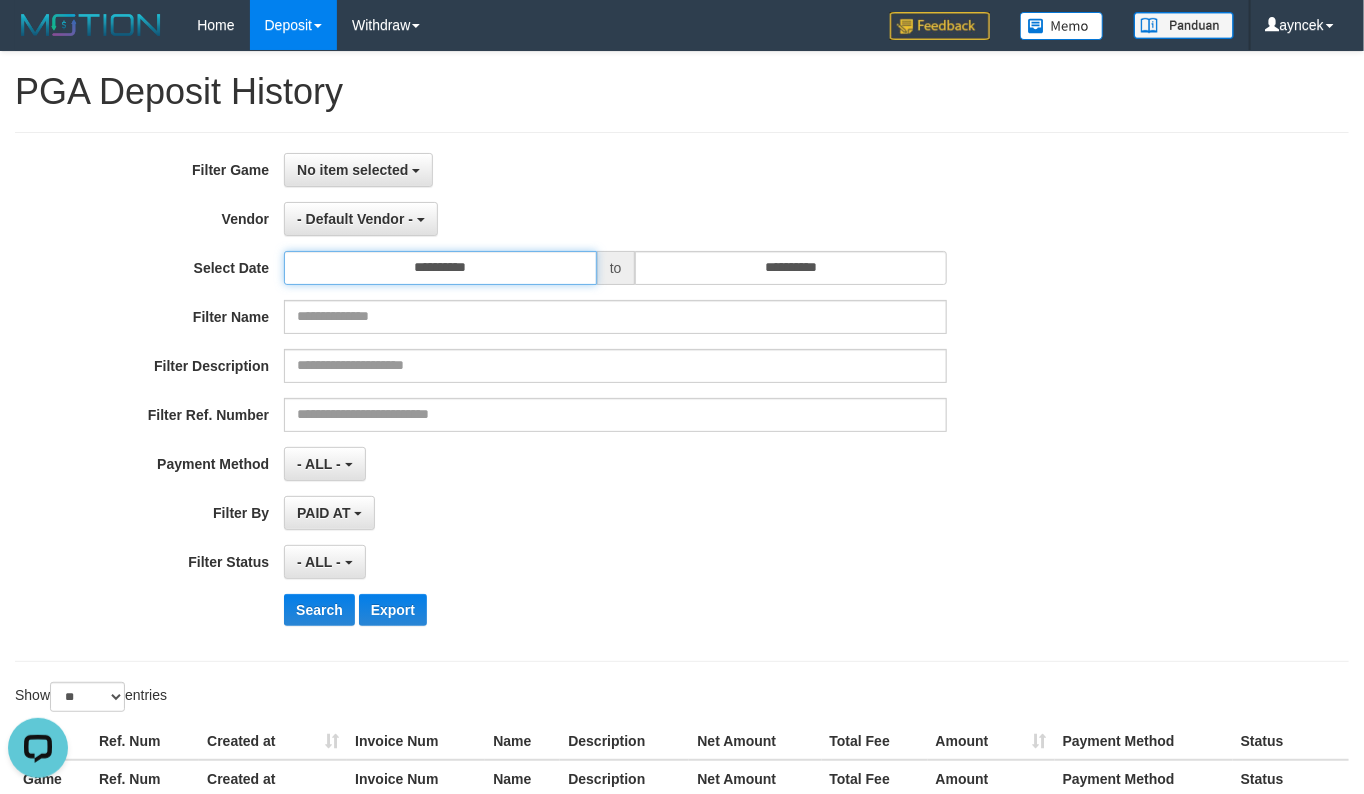 click on "**********" at bounding box center (440, 268) 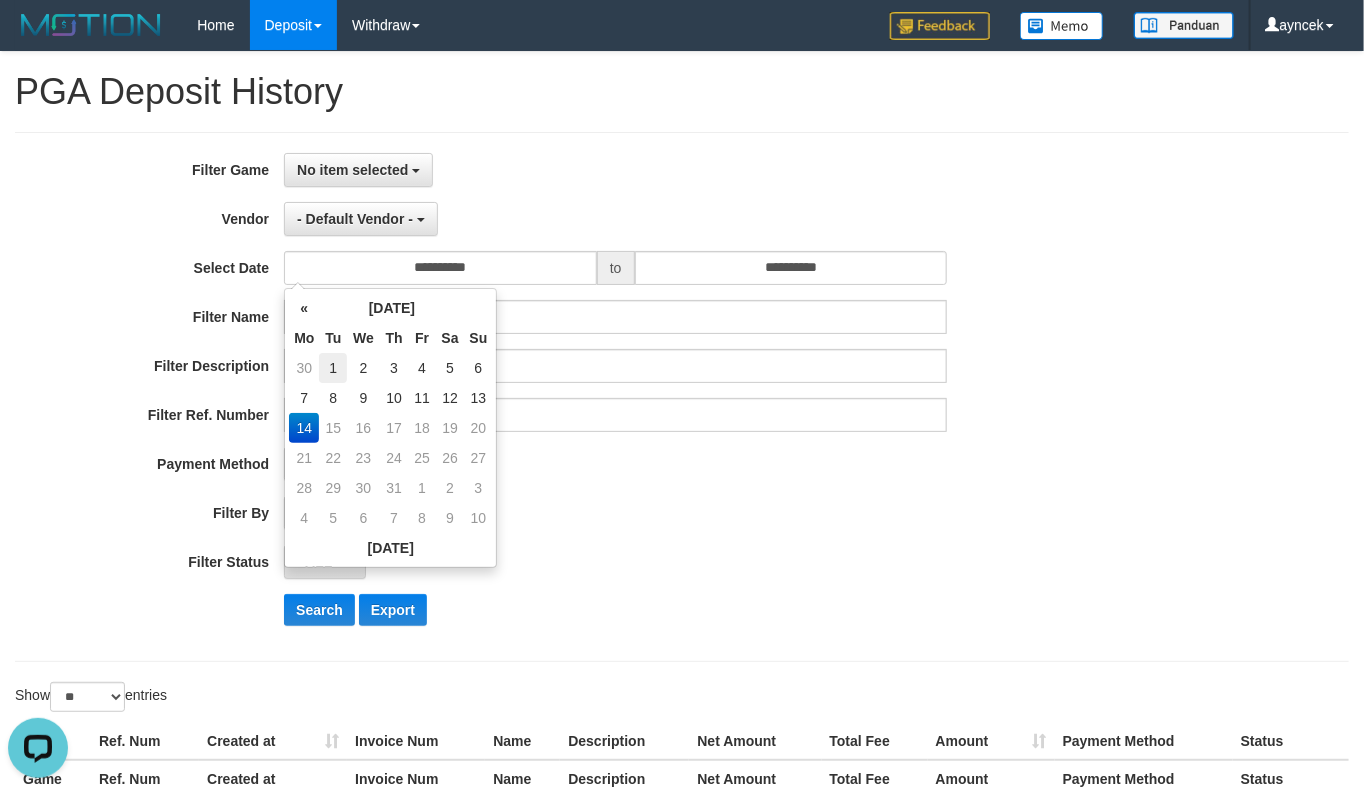 click on "1" at bounding box center [333, 368] 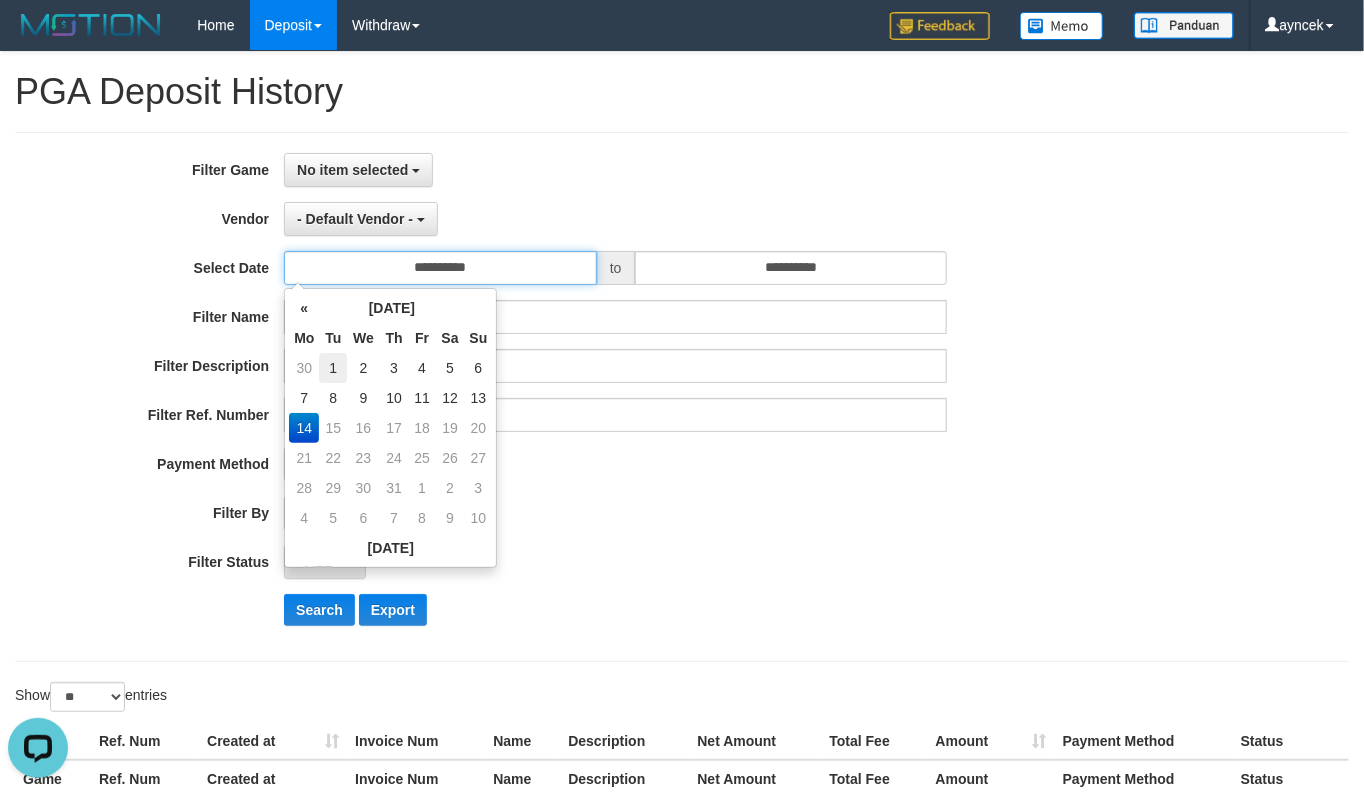 type on "**********" 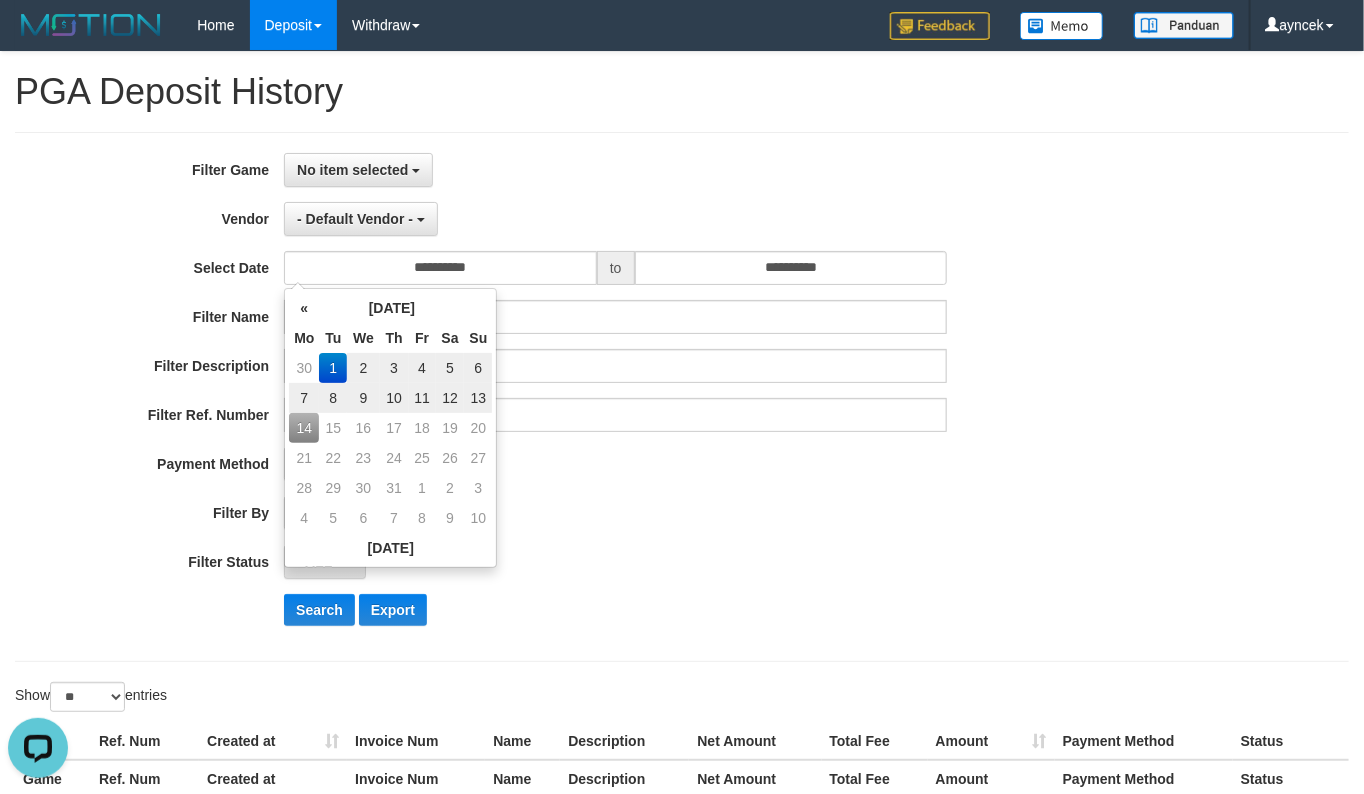 click on "**********" at bounding box center (568, 397) 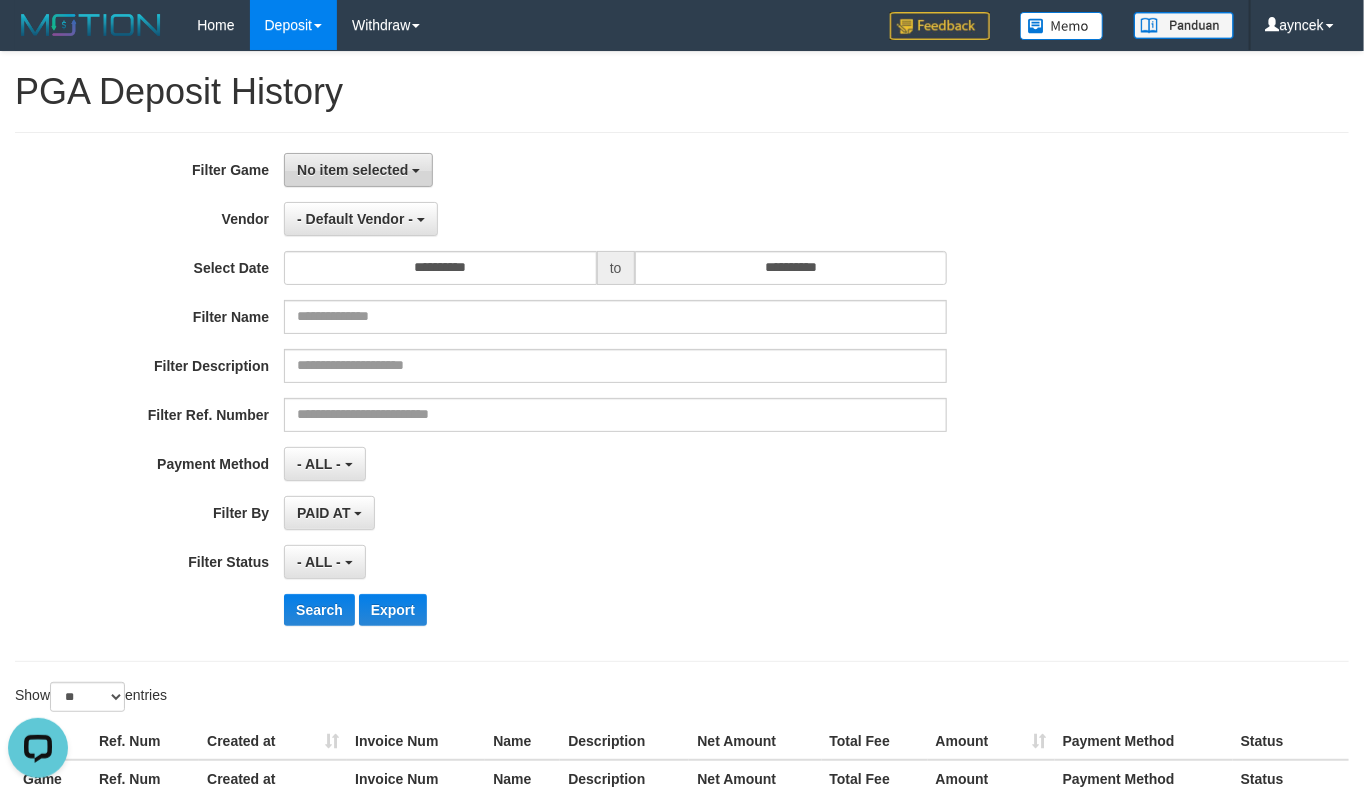 click on "No item selected" at bounding box center (352, 170) 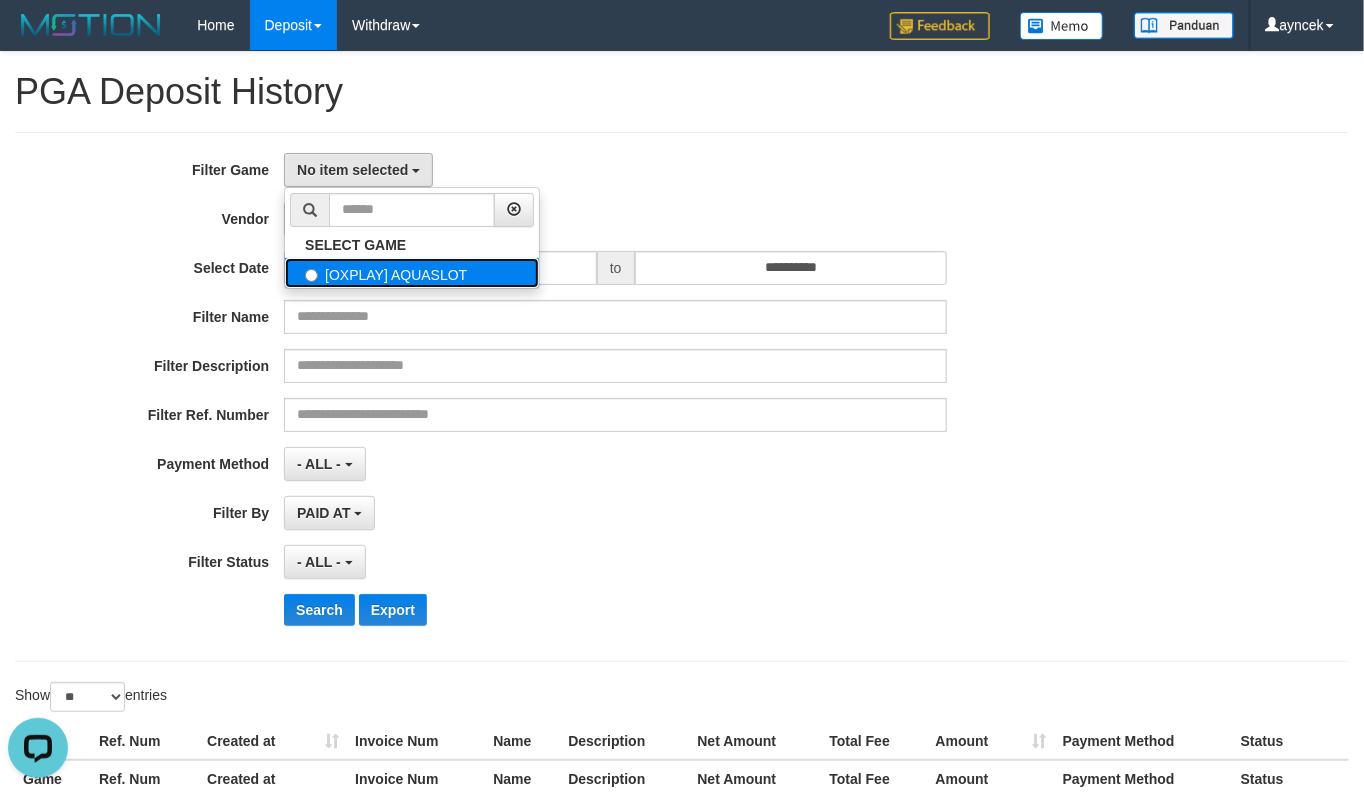 click on "[OXPLAY] AQUASLOT" at bounding box center (412, 273) 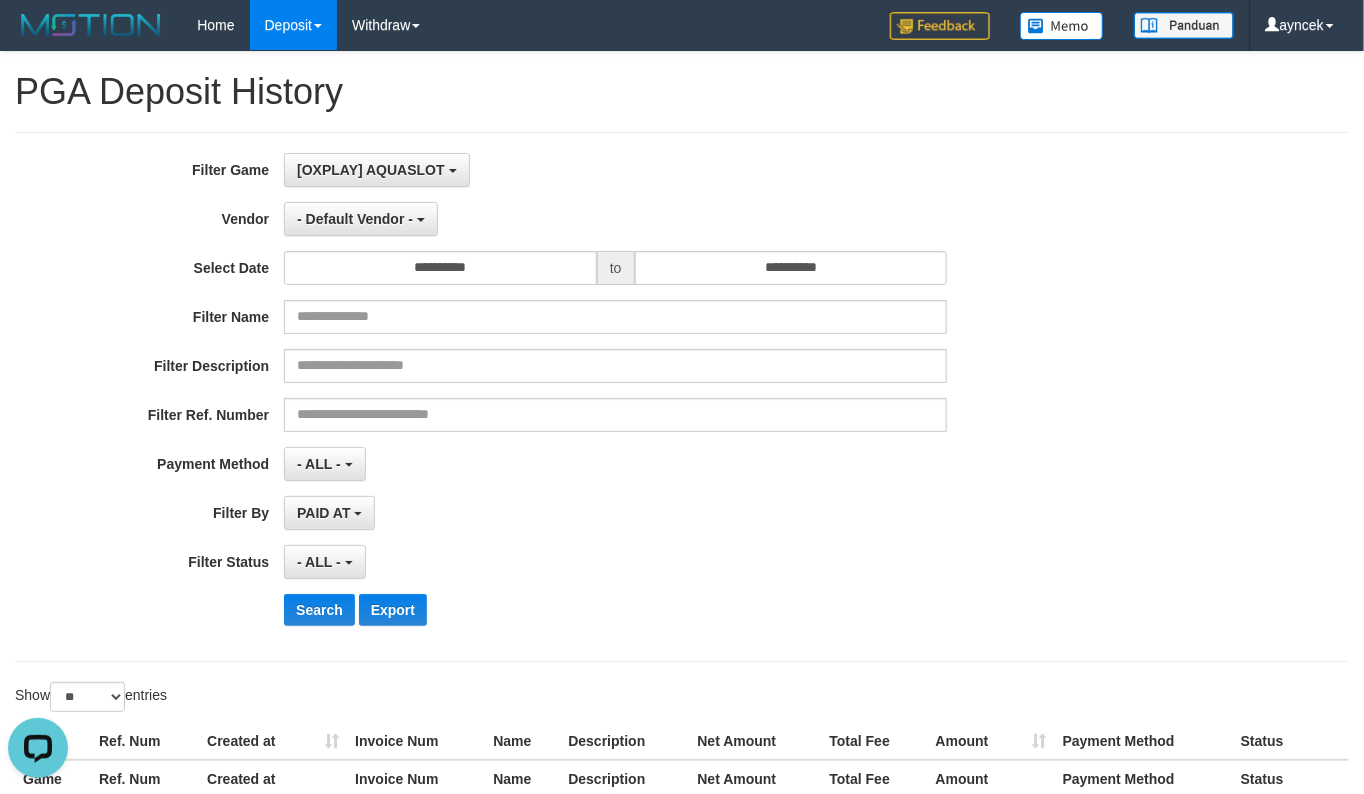 select on "***" 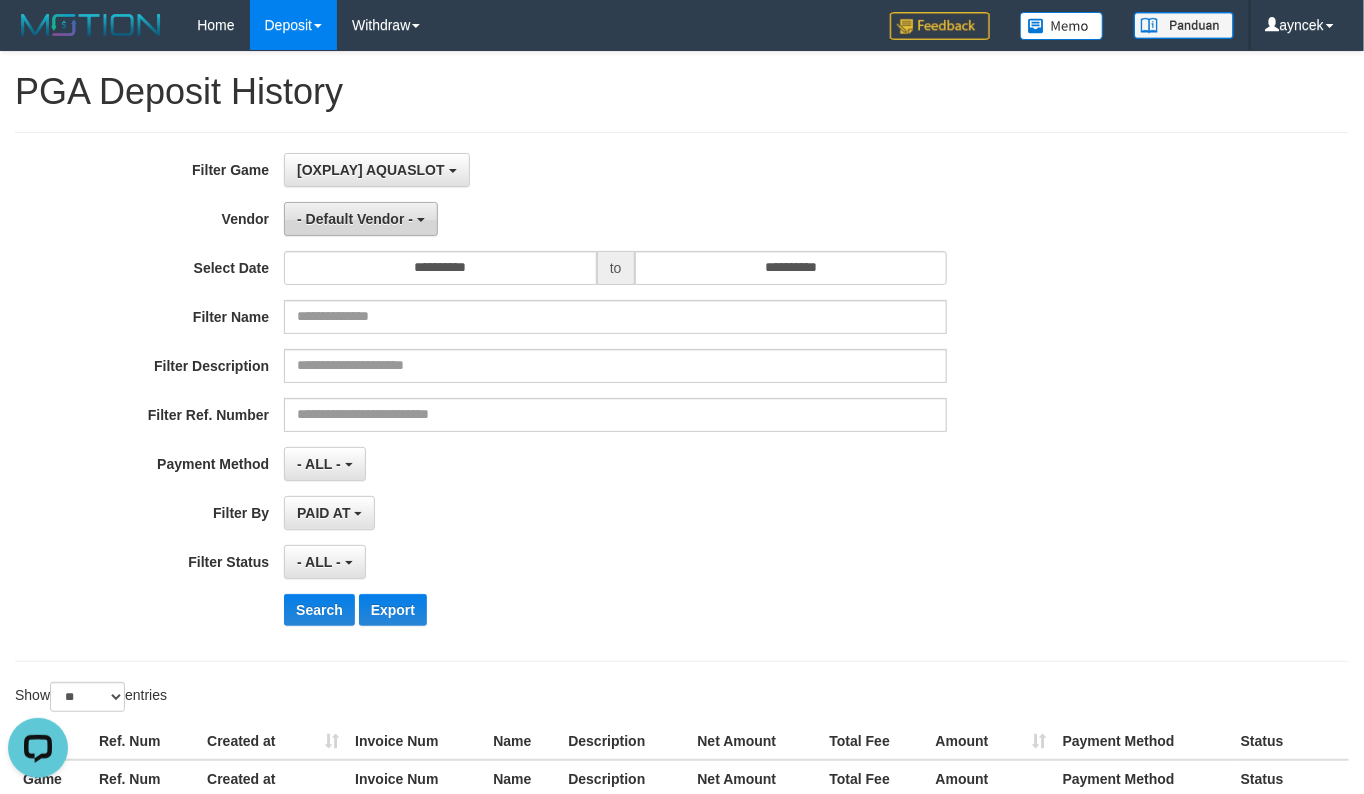 click on "- Default Vendor -" at bounding box center [355, 219] 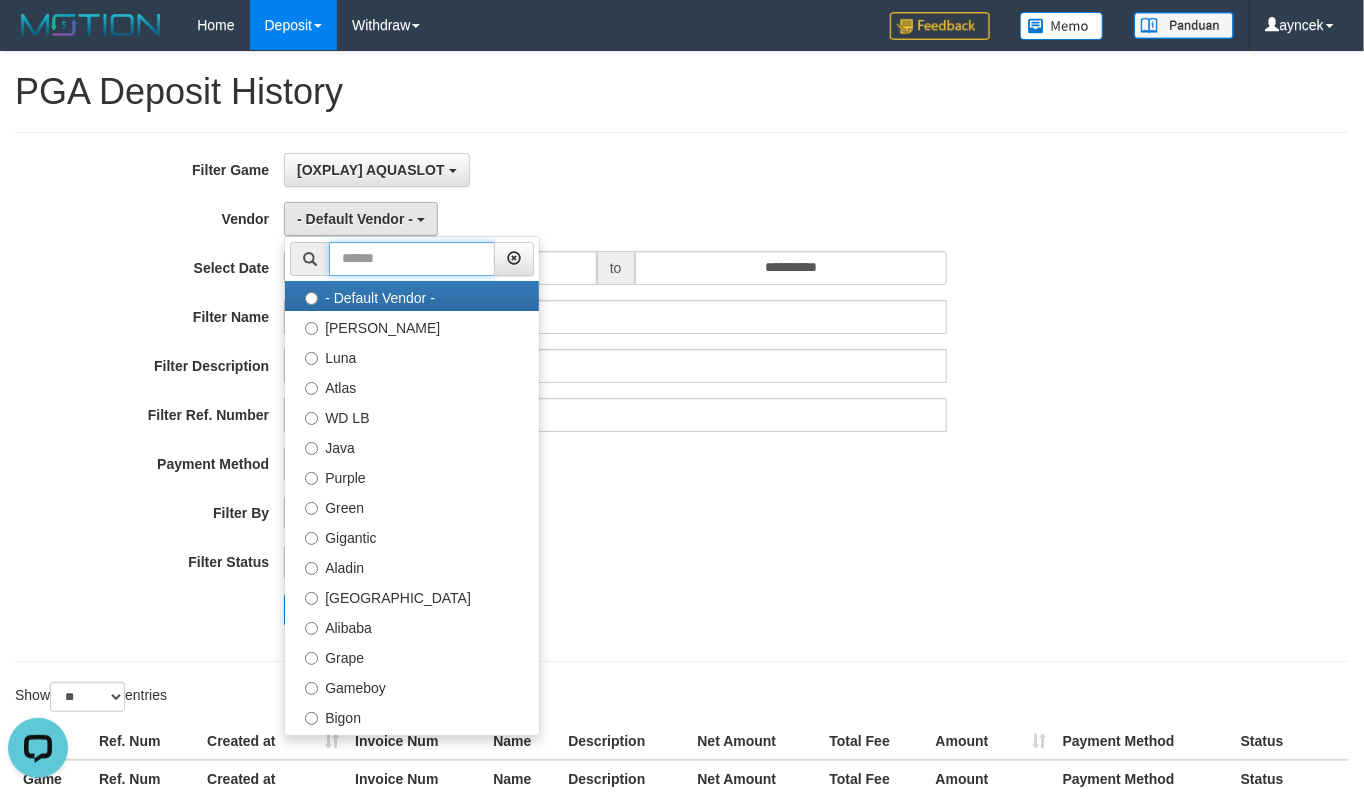 click at bounding box center (412, 259) 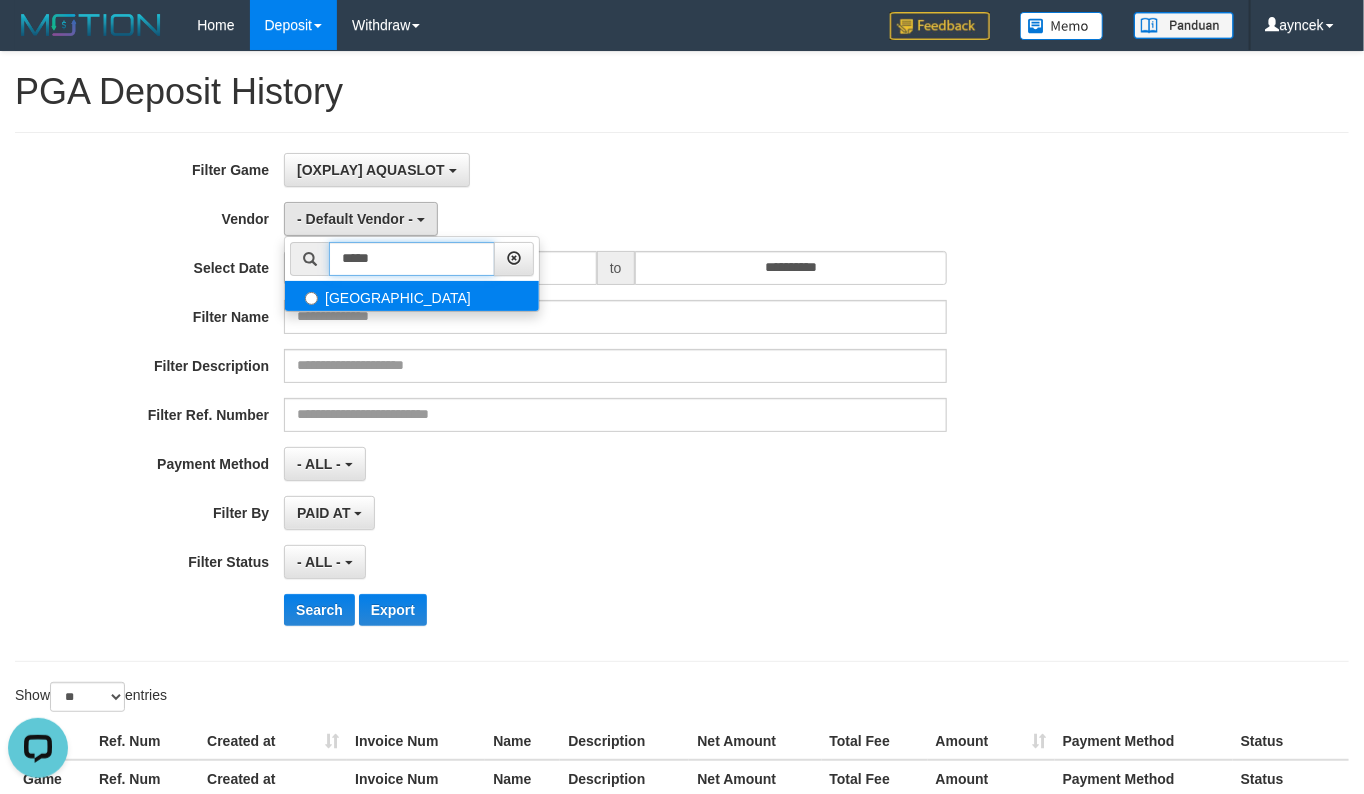 type on "*****" 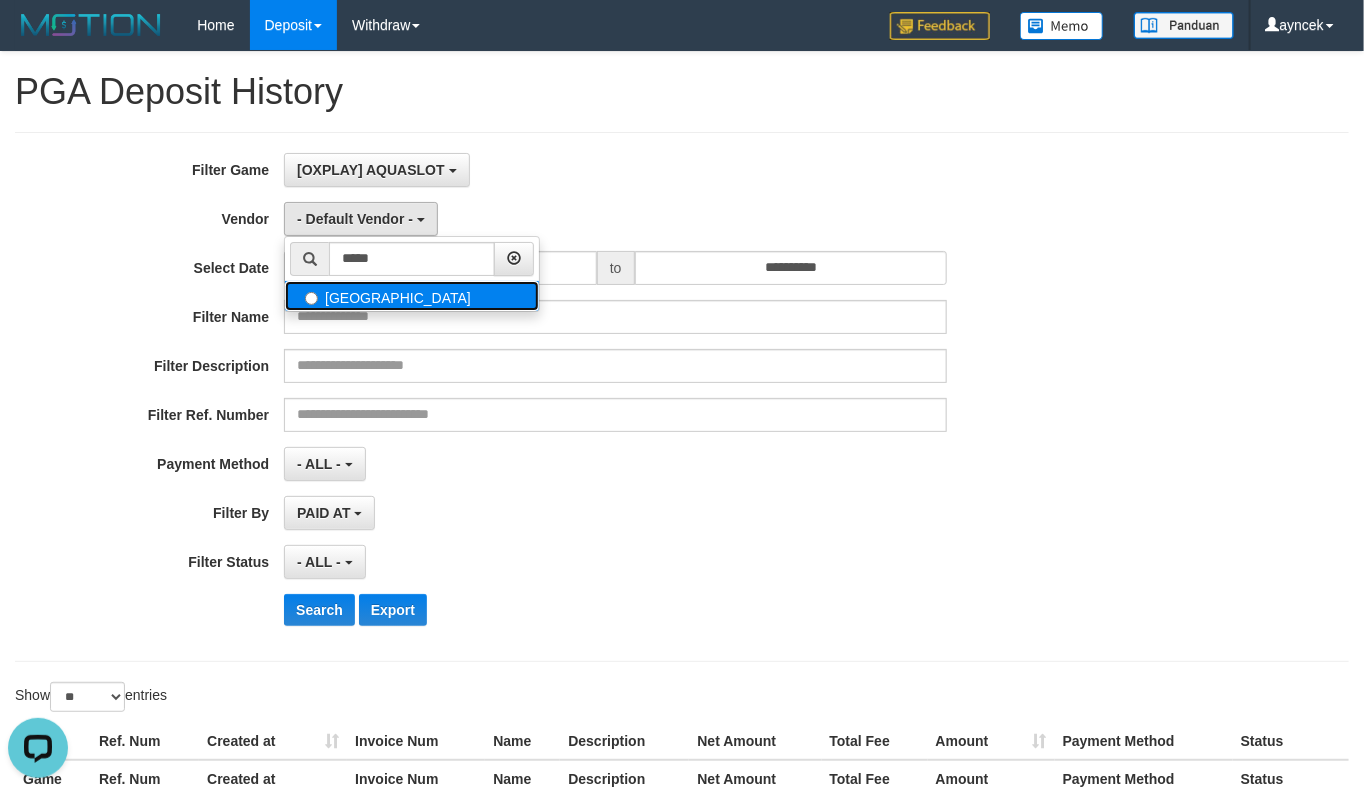 click on "[GEOGRAPHIC_DATA]" at bounding box center [412, 296] 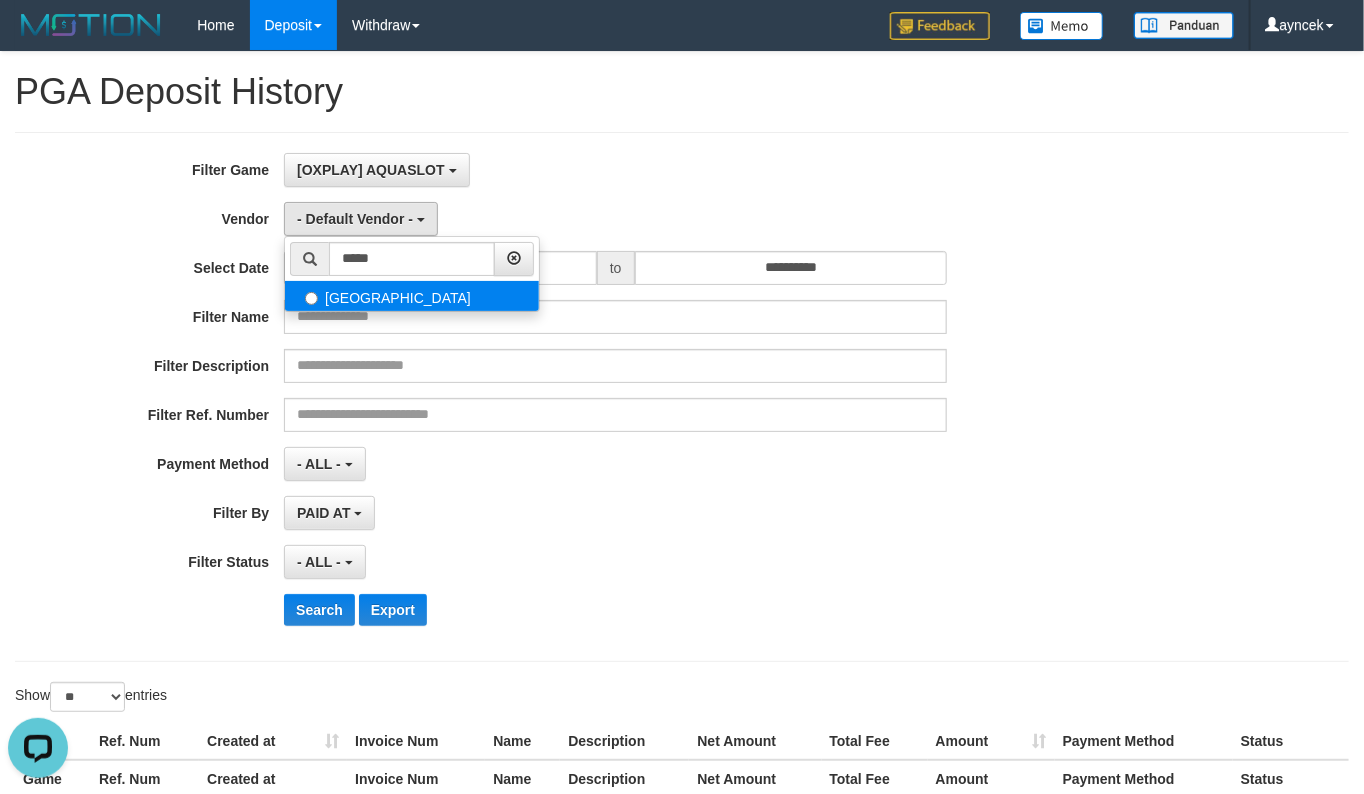 select on "**********" 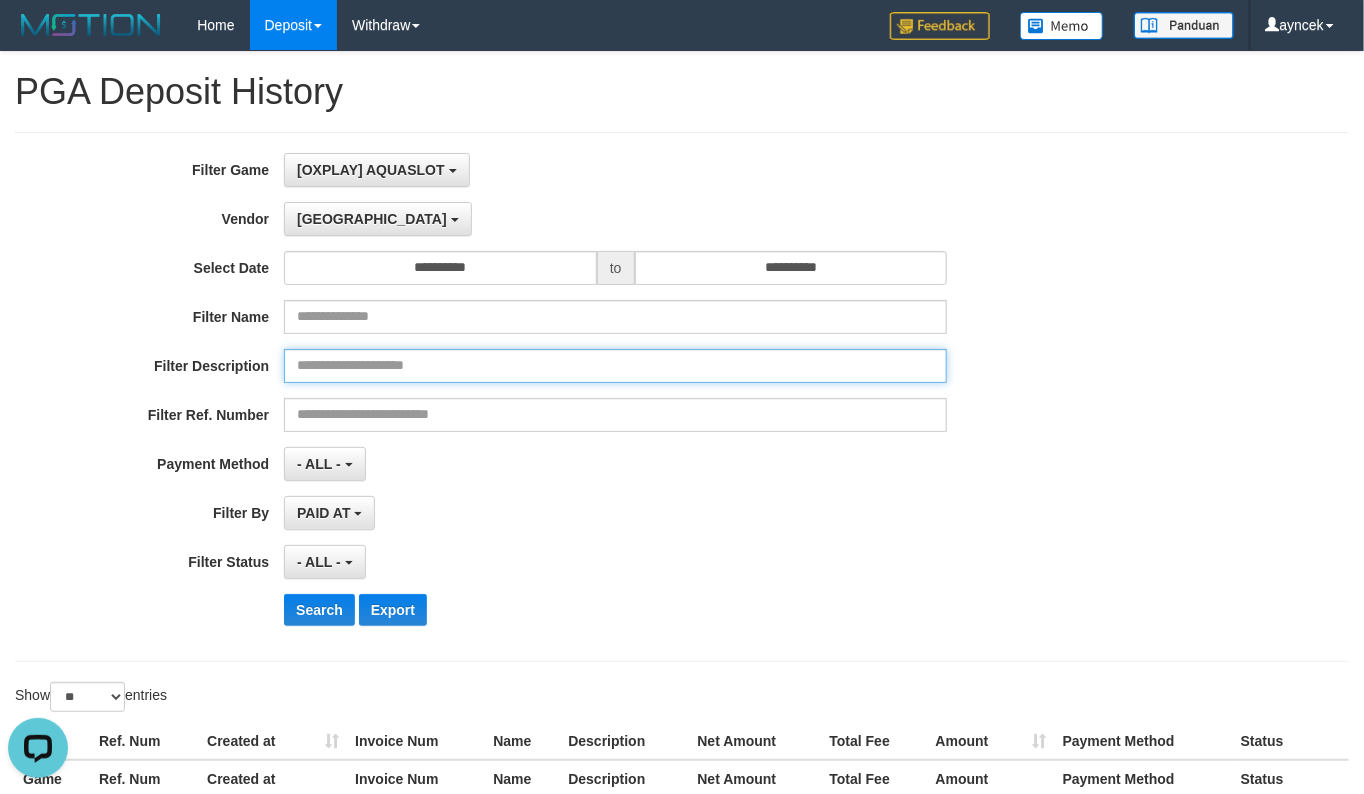 click at bounding box center [615, 366] 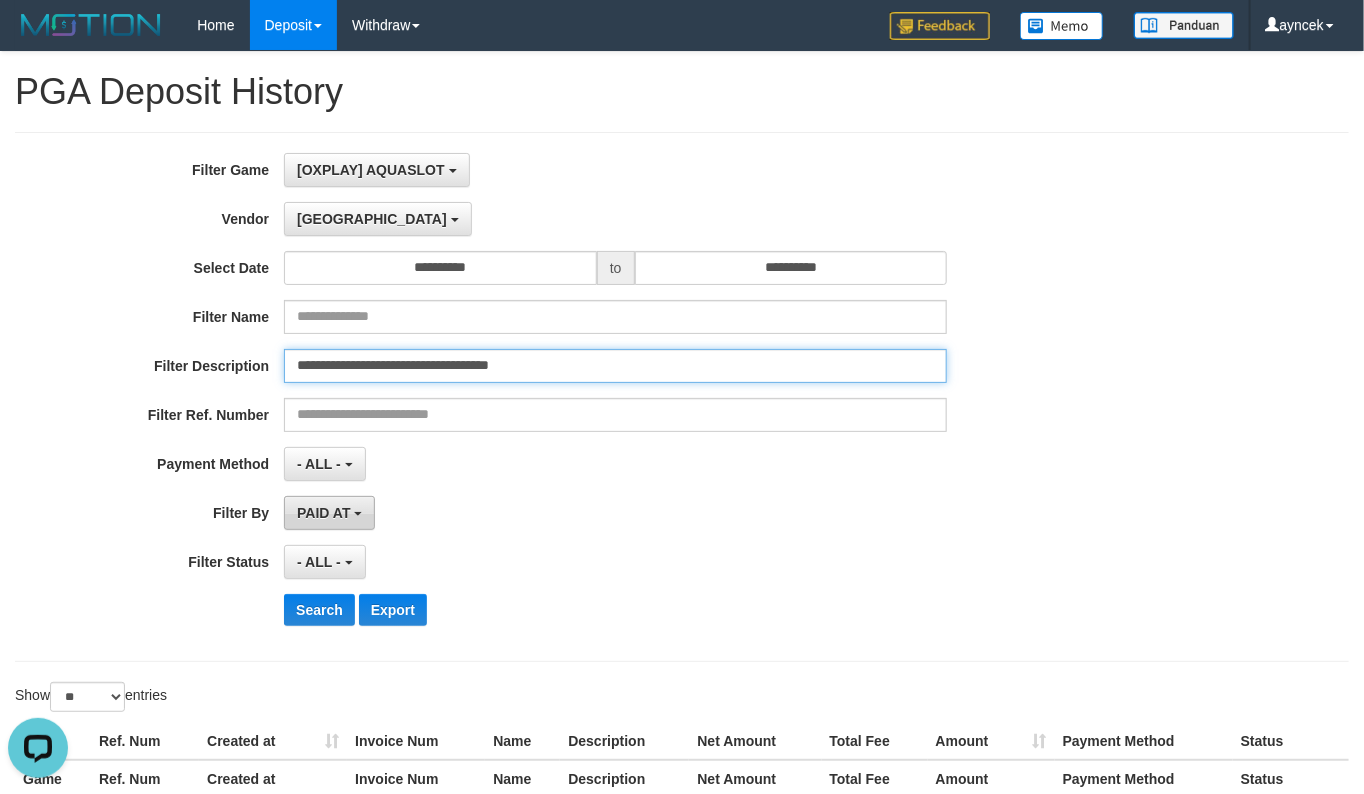 type on "**********" 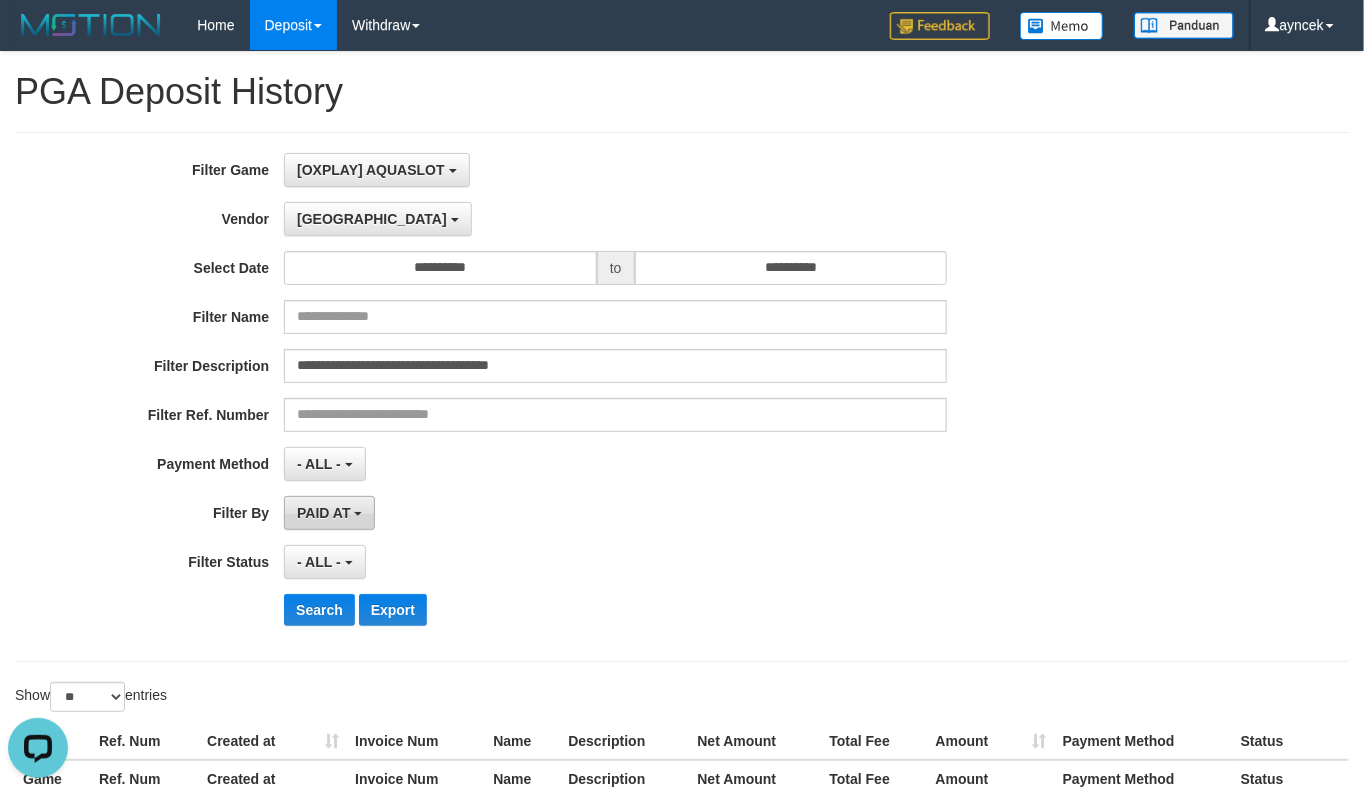 click on "PAID AT" at bounding box center [323, 513] 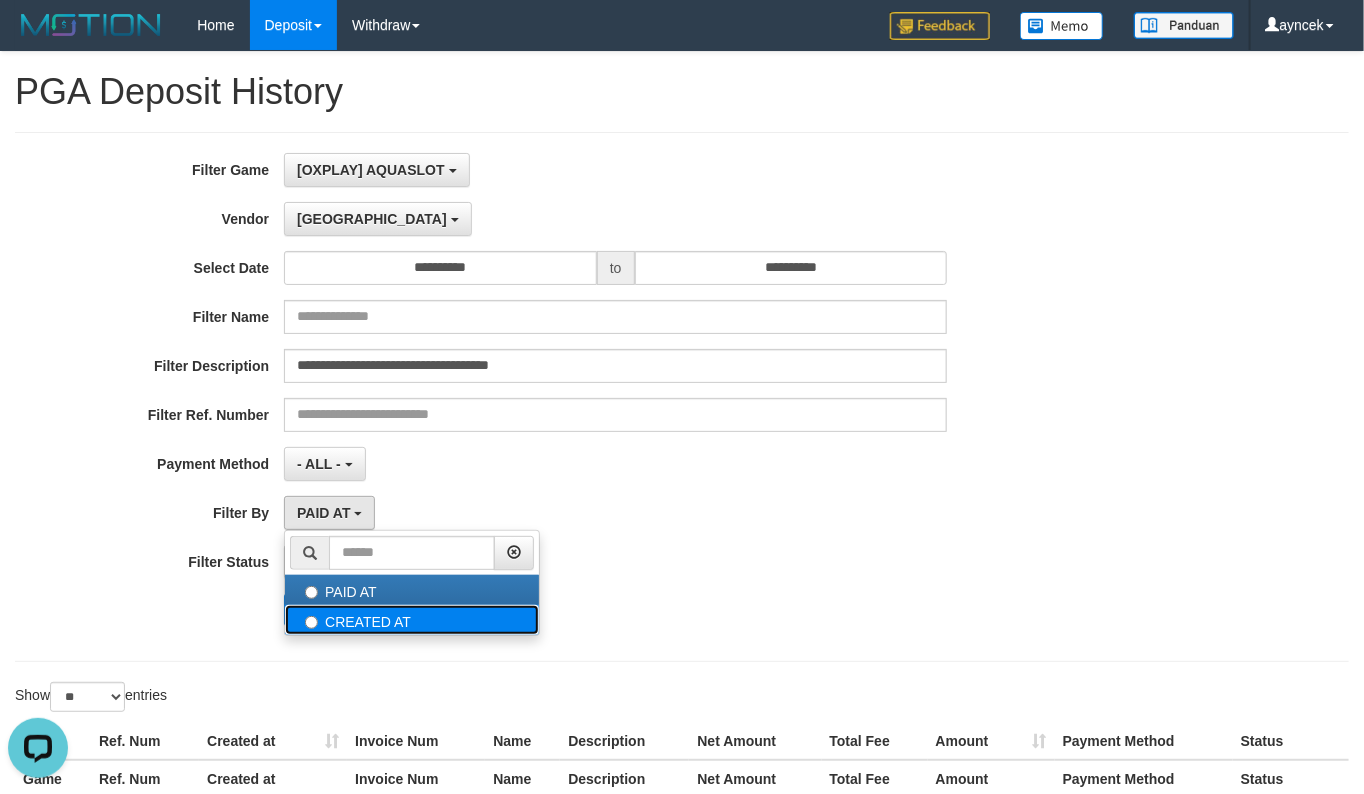 click on "CREATED AT" at bounding box center [412, 620] 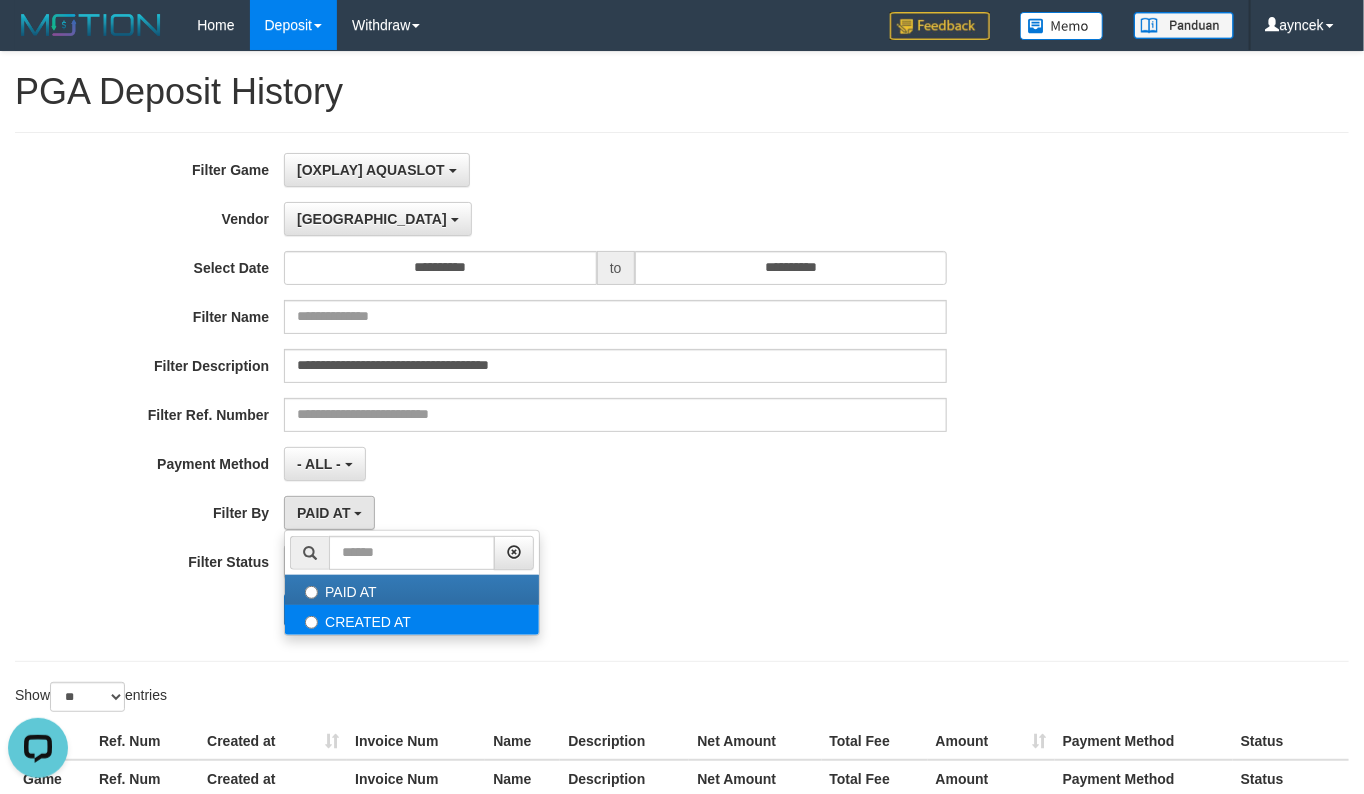 select on "*" 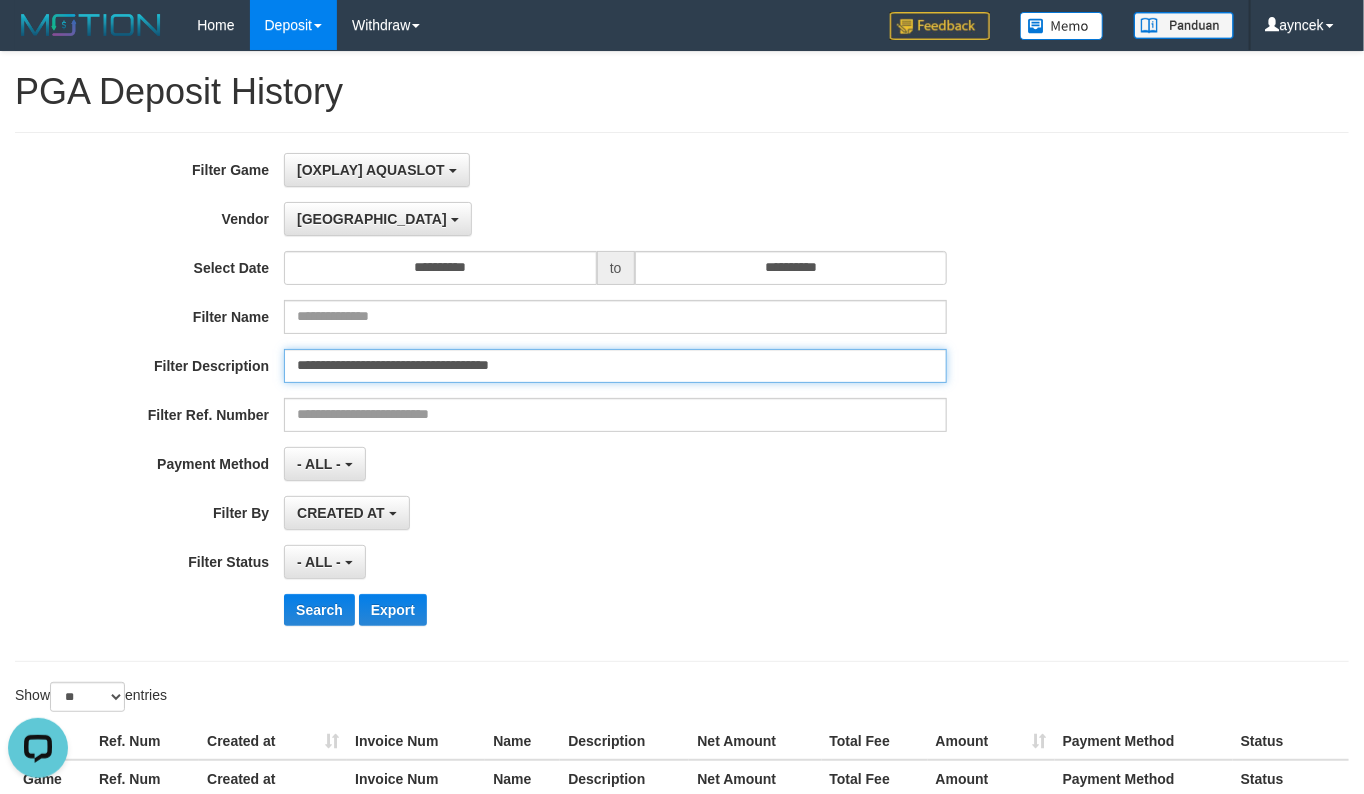 click on "**********" at bounding box center [615, 366] 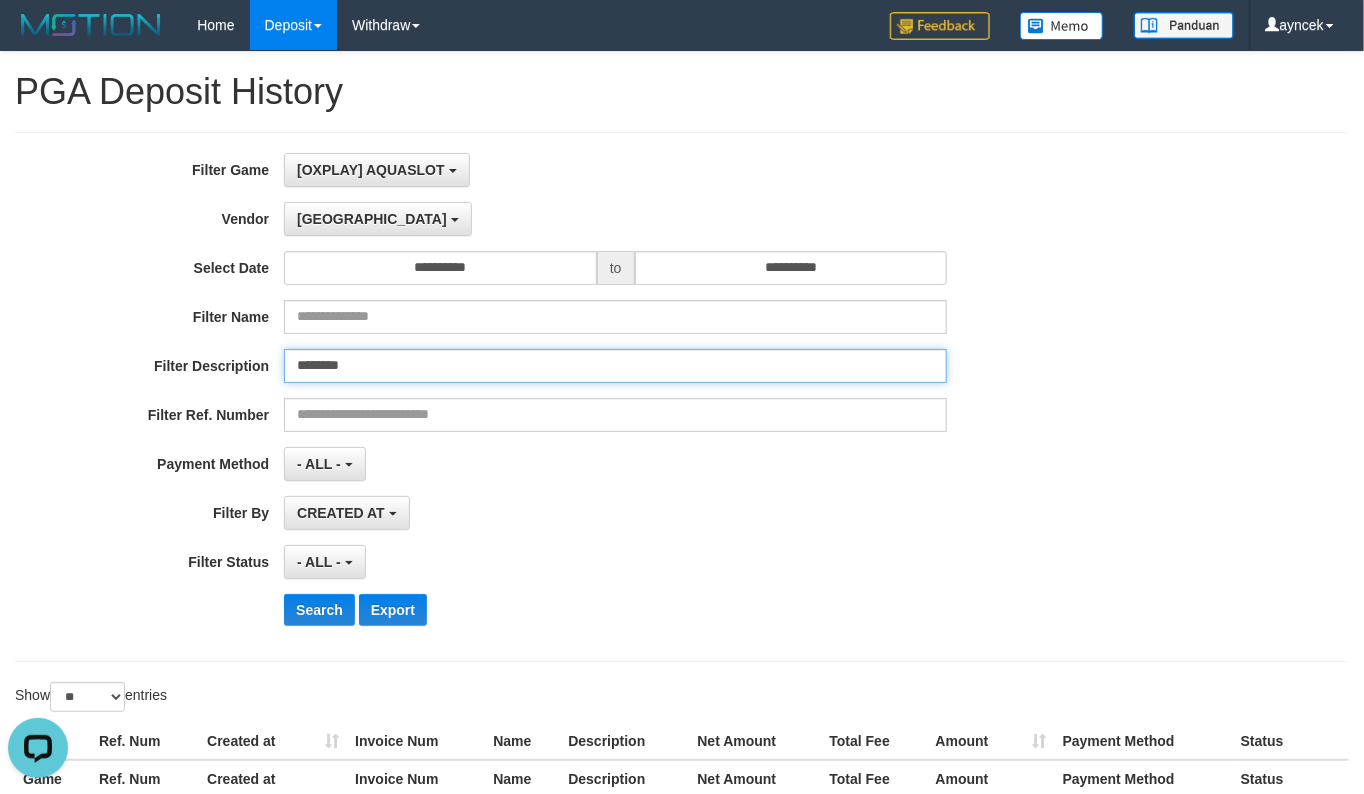 click at bounding box center [615, 366] 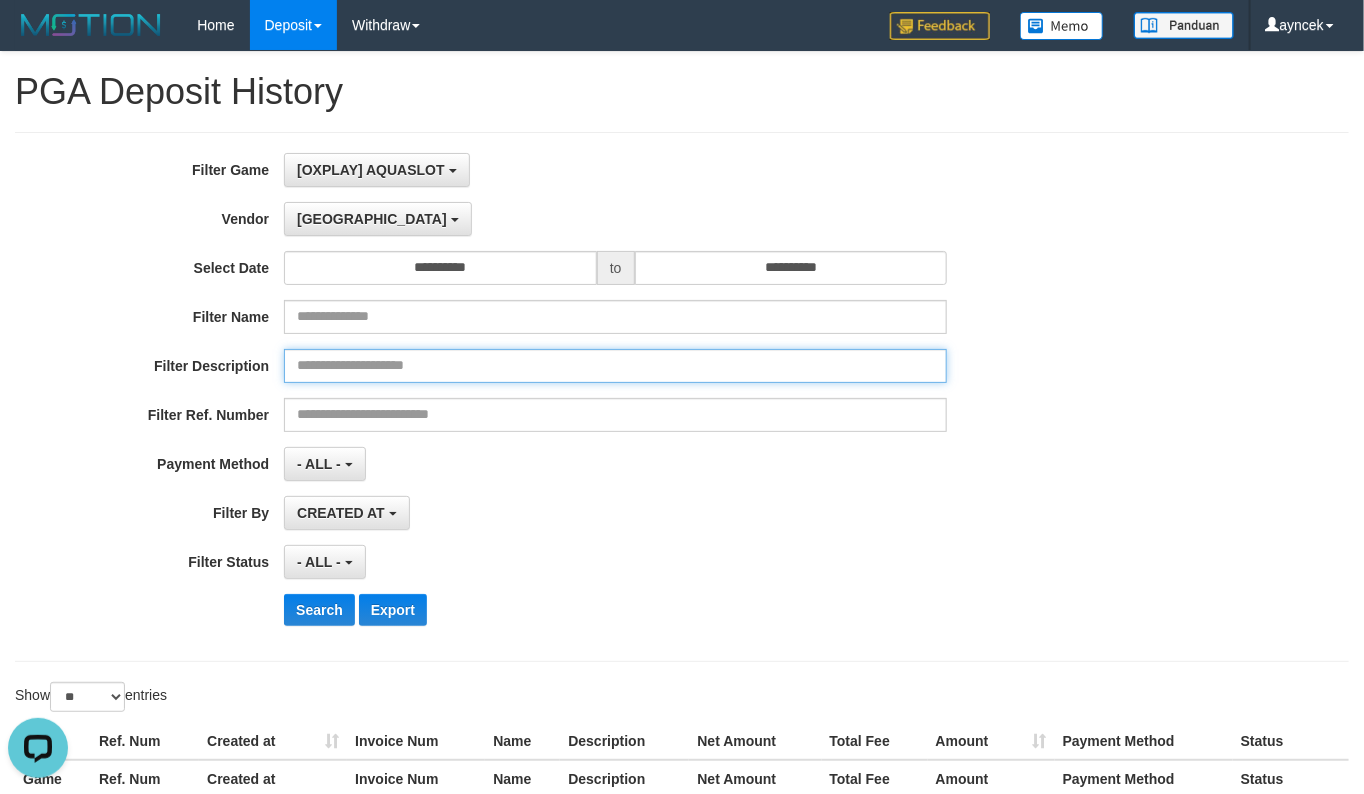 type 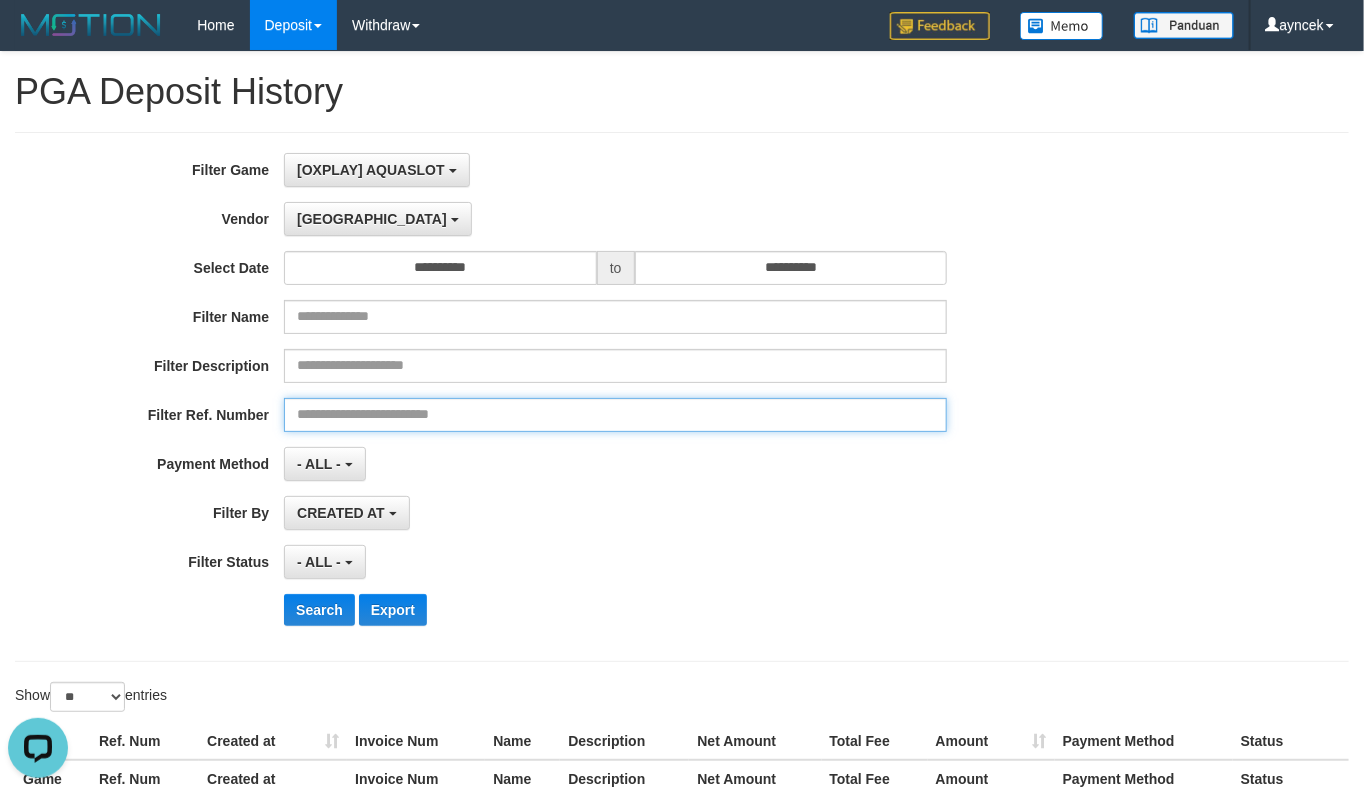 click at bounding box center [615, 415] 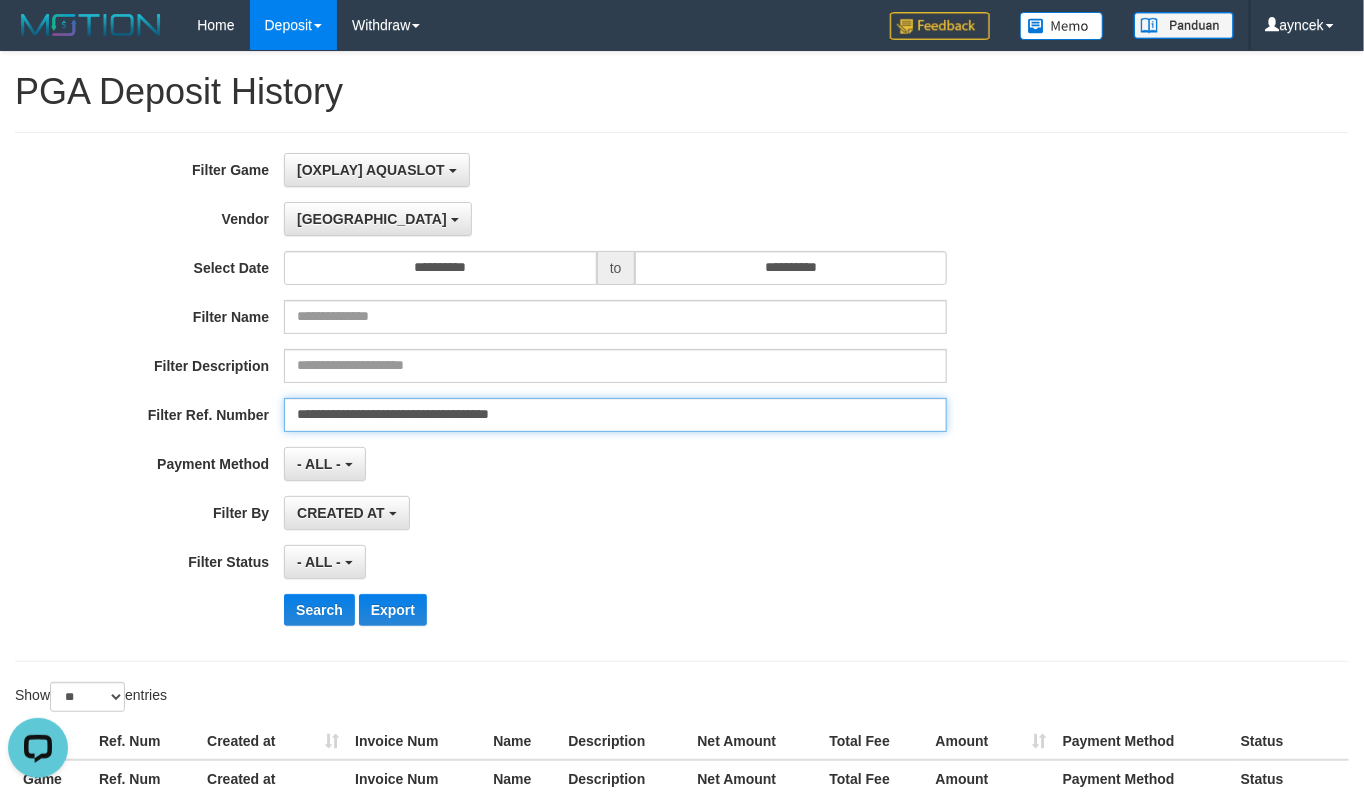 drag, startPoint x: 322, startPoint y: 421, endPoint x: 36, endPoint y: 424, distance: 286.01575 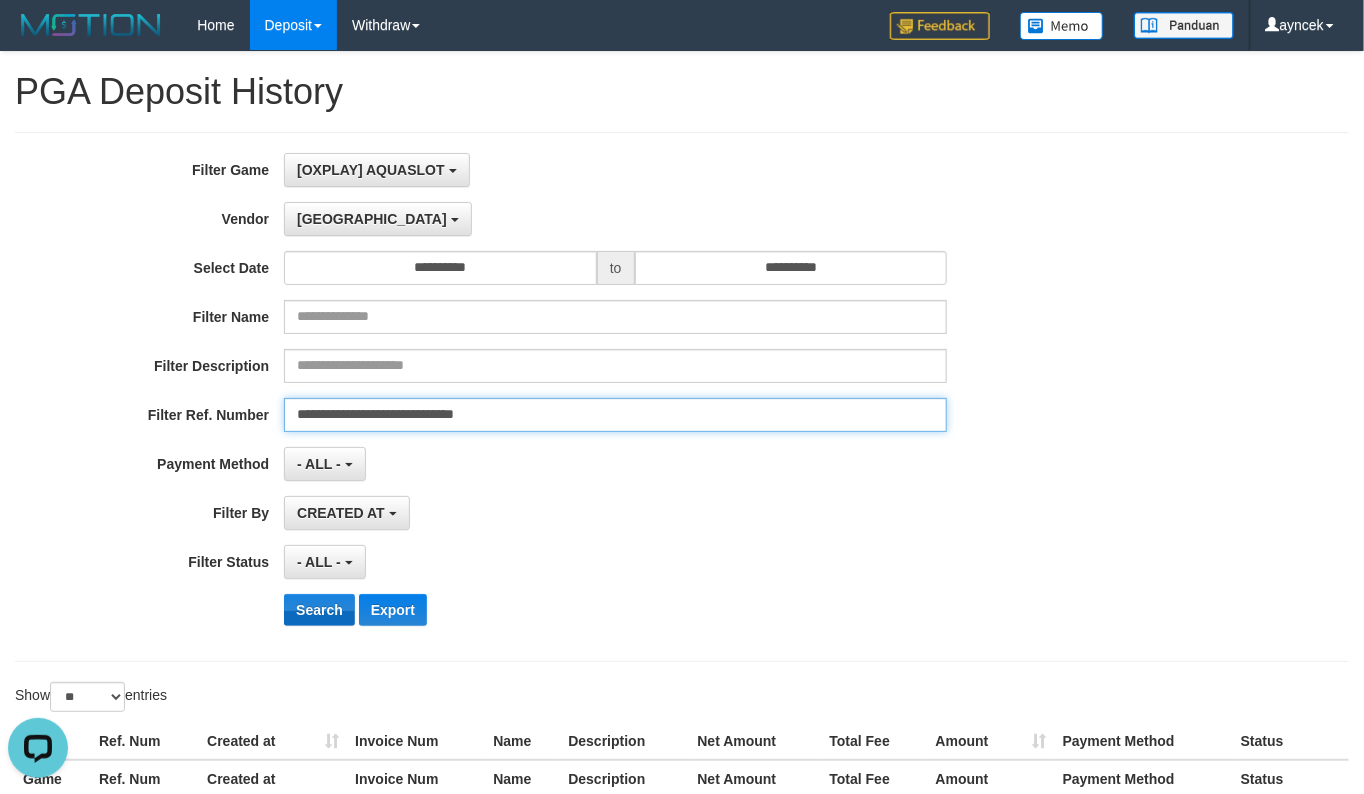 type on "**********" 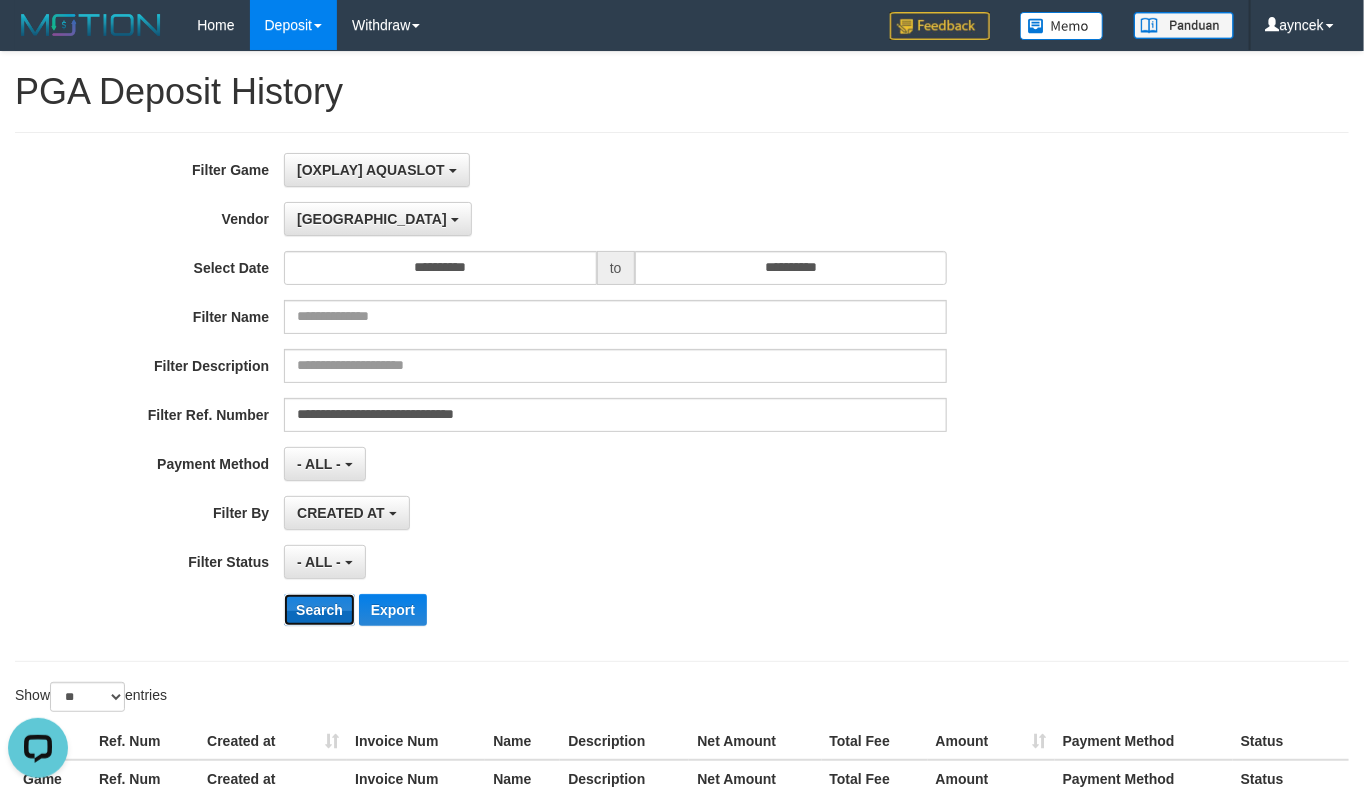 click on "Search" at bounding box center [319, 610] 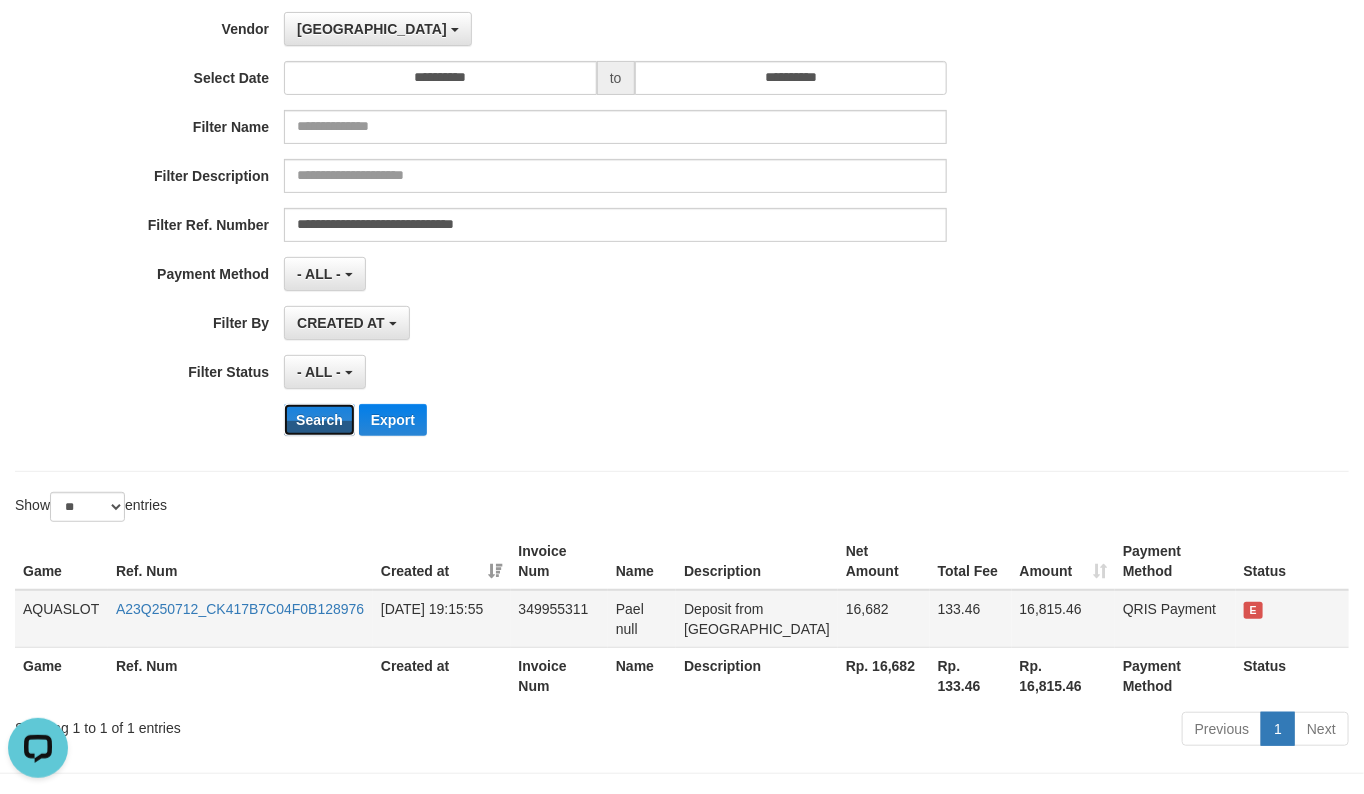 scroll, scrollTop: 261, scrollLeft: 0, axis: vertical 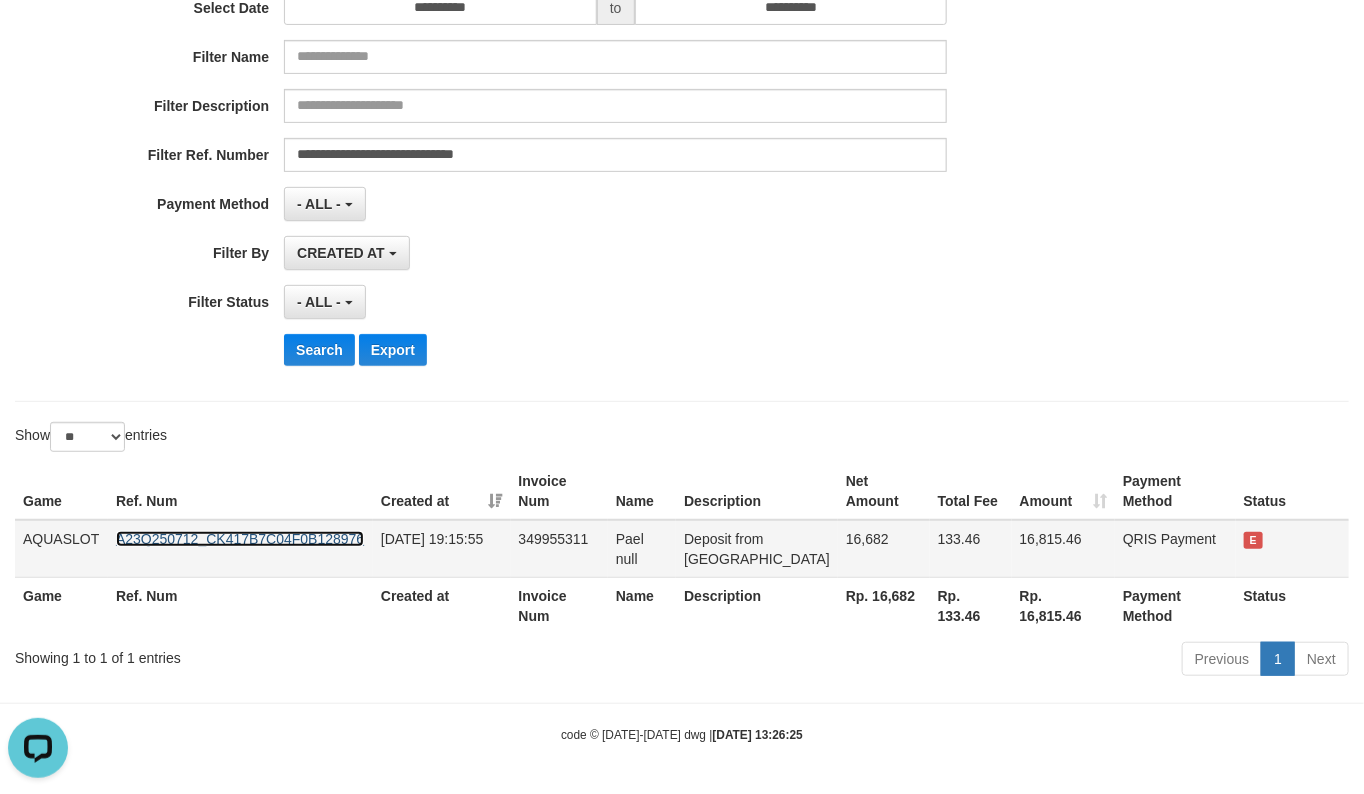 click on "A23Q250712_CK417B7C04F0B128976" at bounding box center (240, 539) 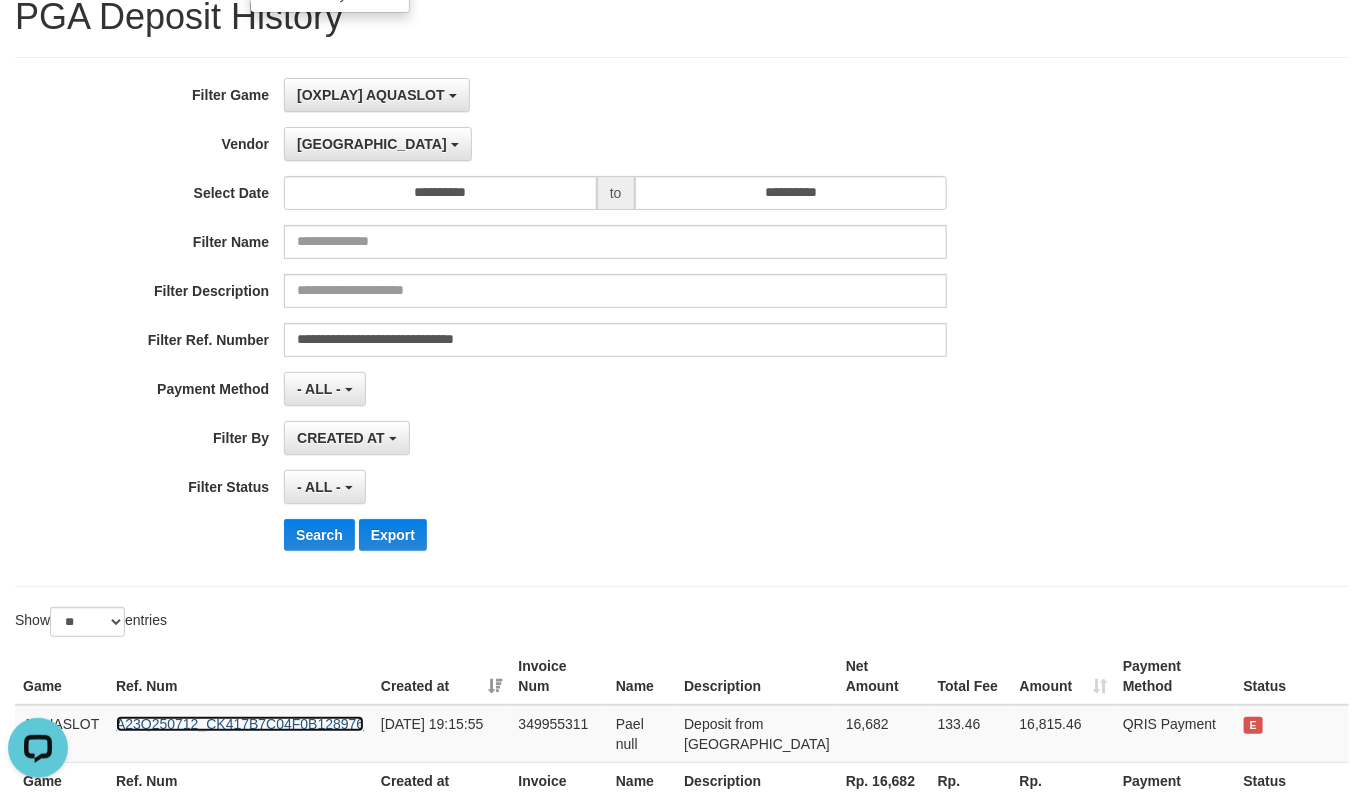 scroll, scrollTop: 185, scrollLeft: 0, axis: vertical 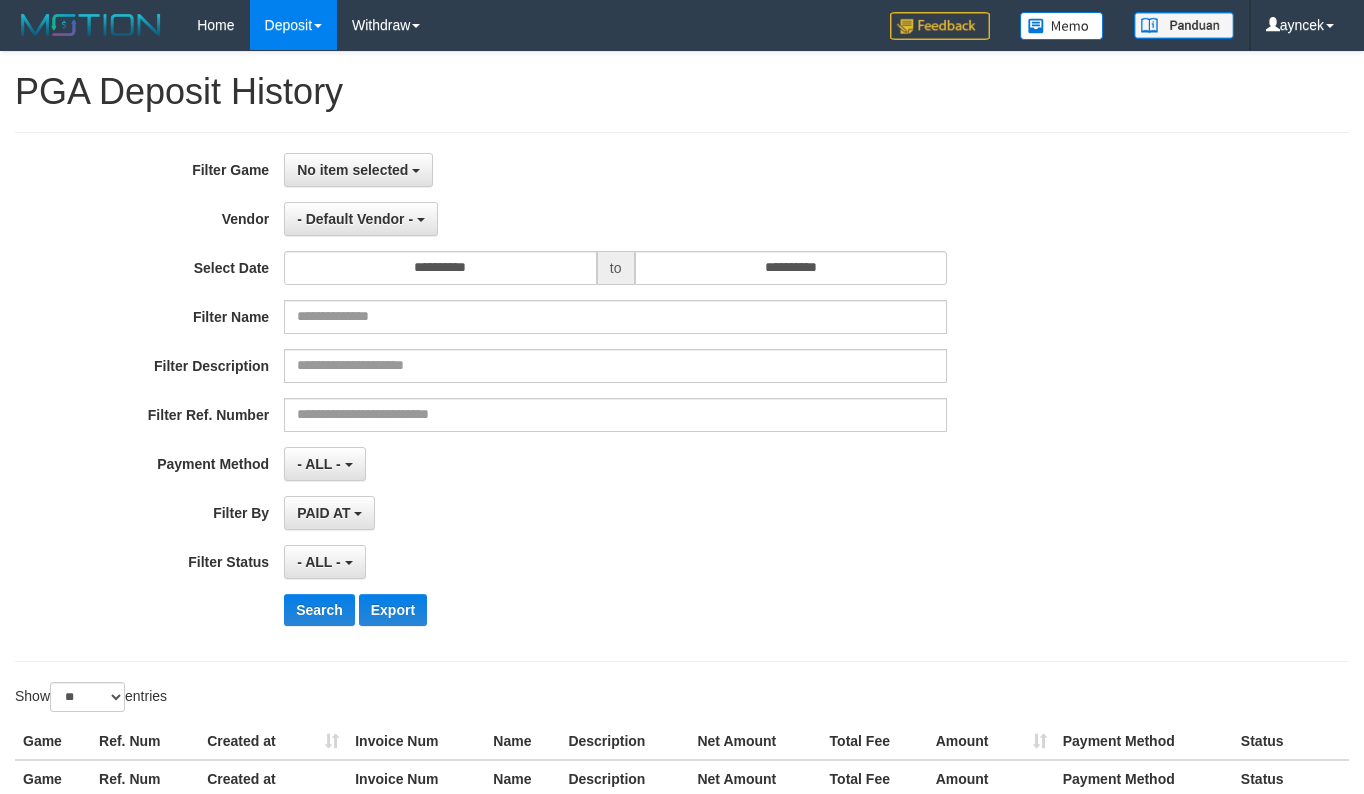 select 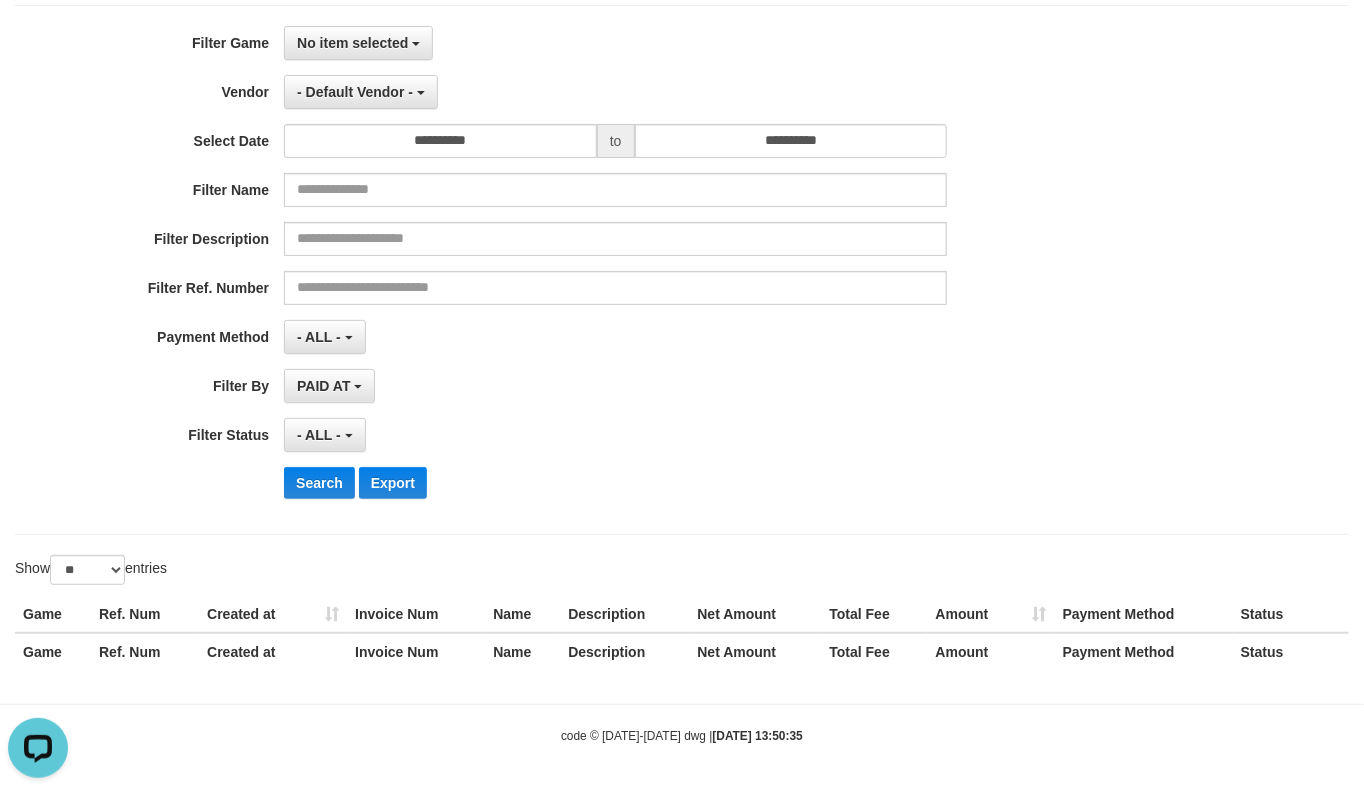scroll, scrollTop: 0, scrollLeft: 0, axis: both 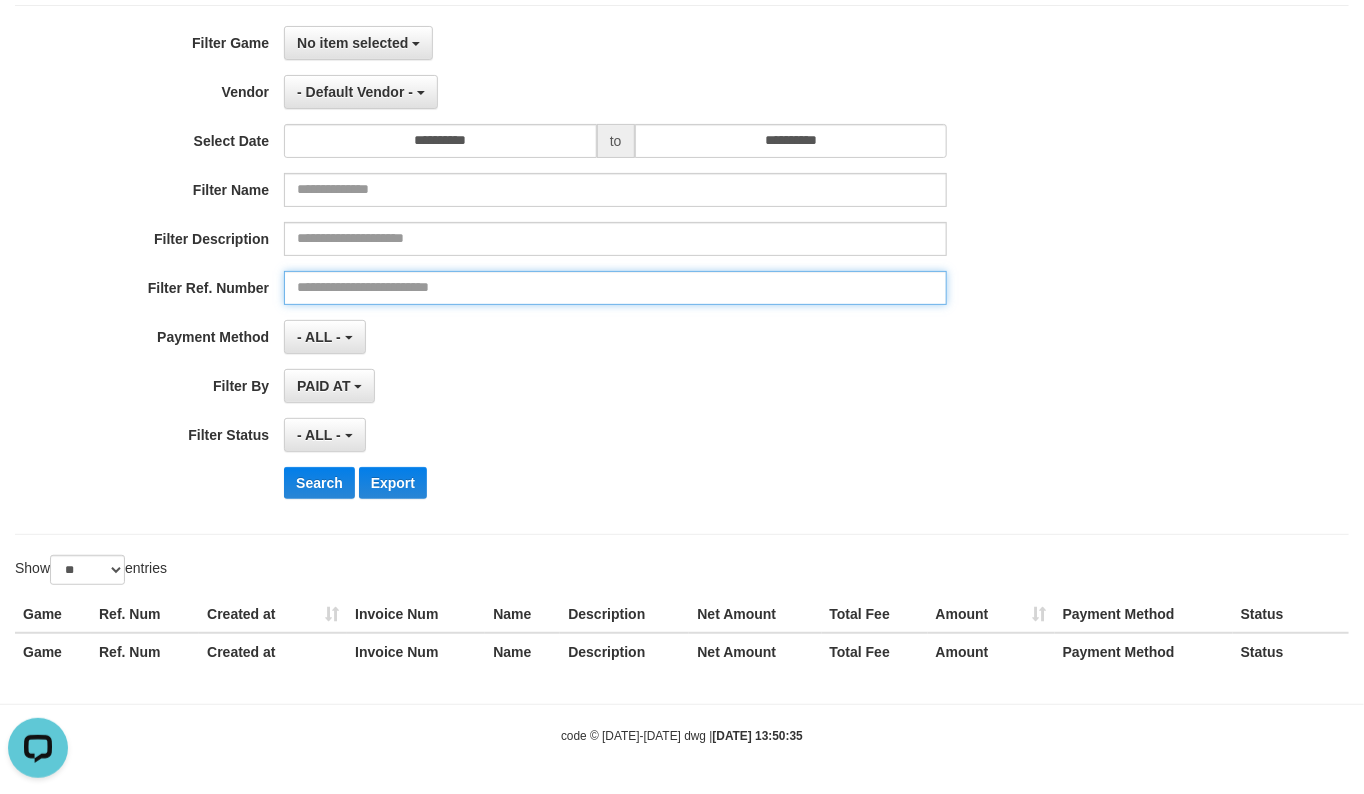 click at bounding box center (615, 288) 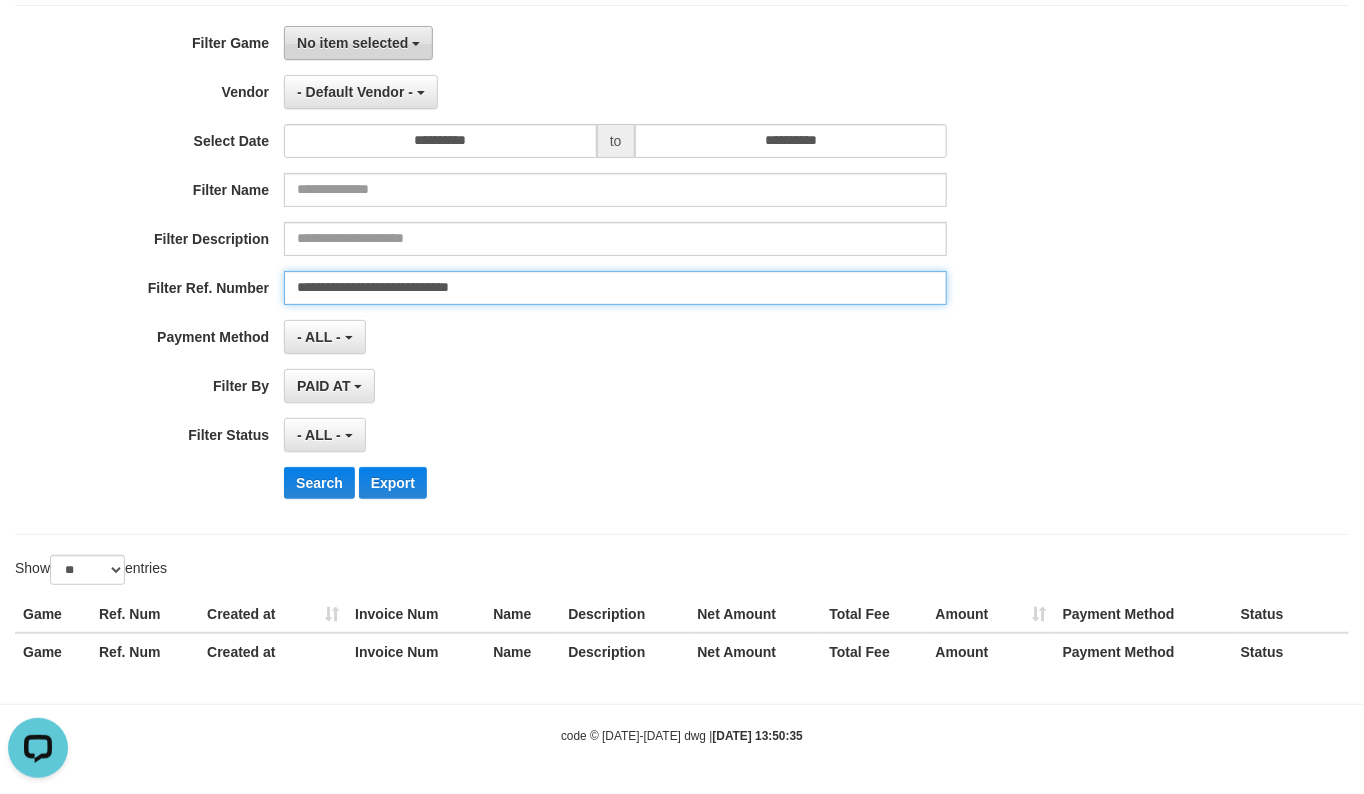 type on "**********" 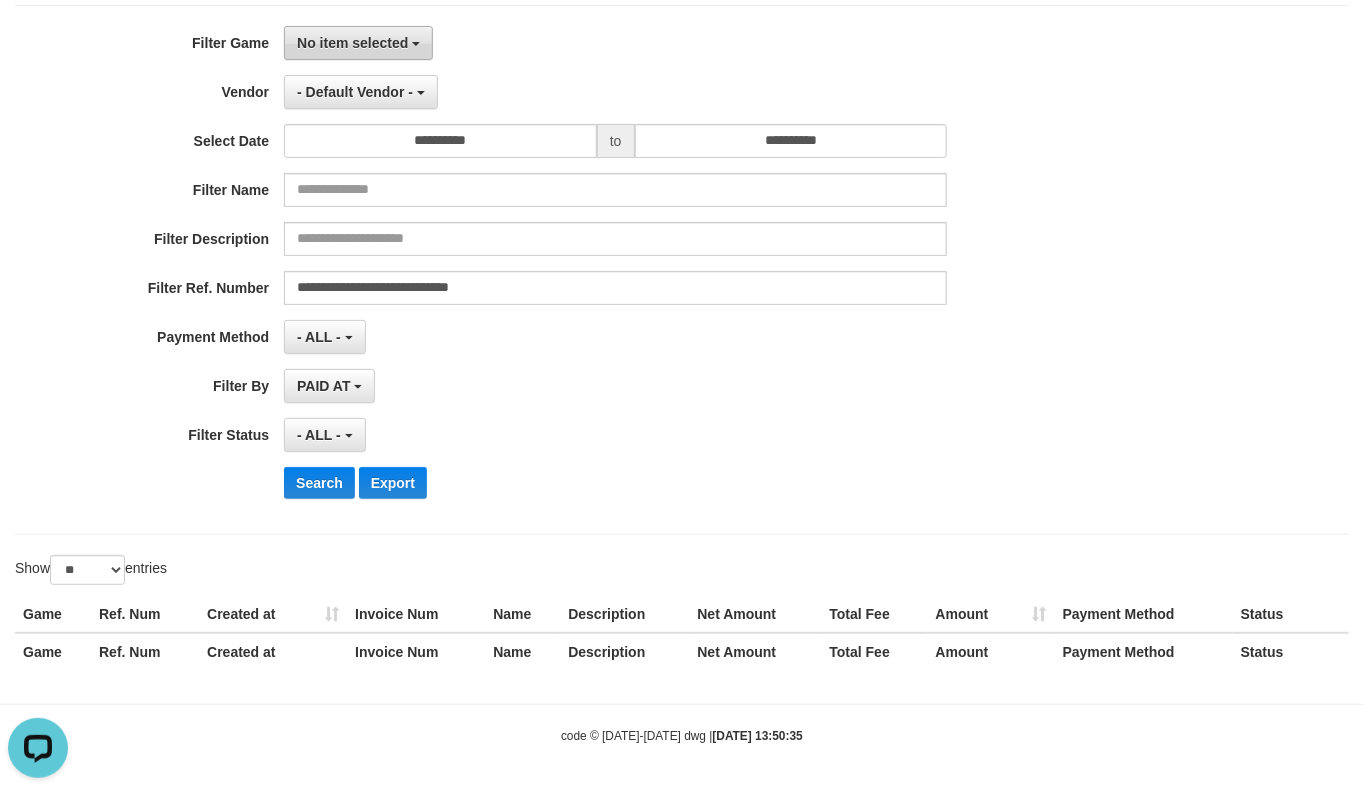 click on "No item selected" at bounding box center (352, 43) 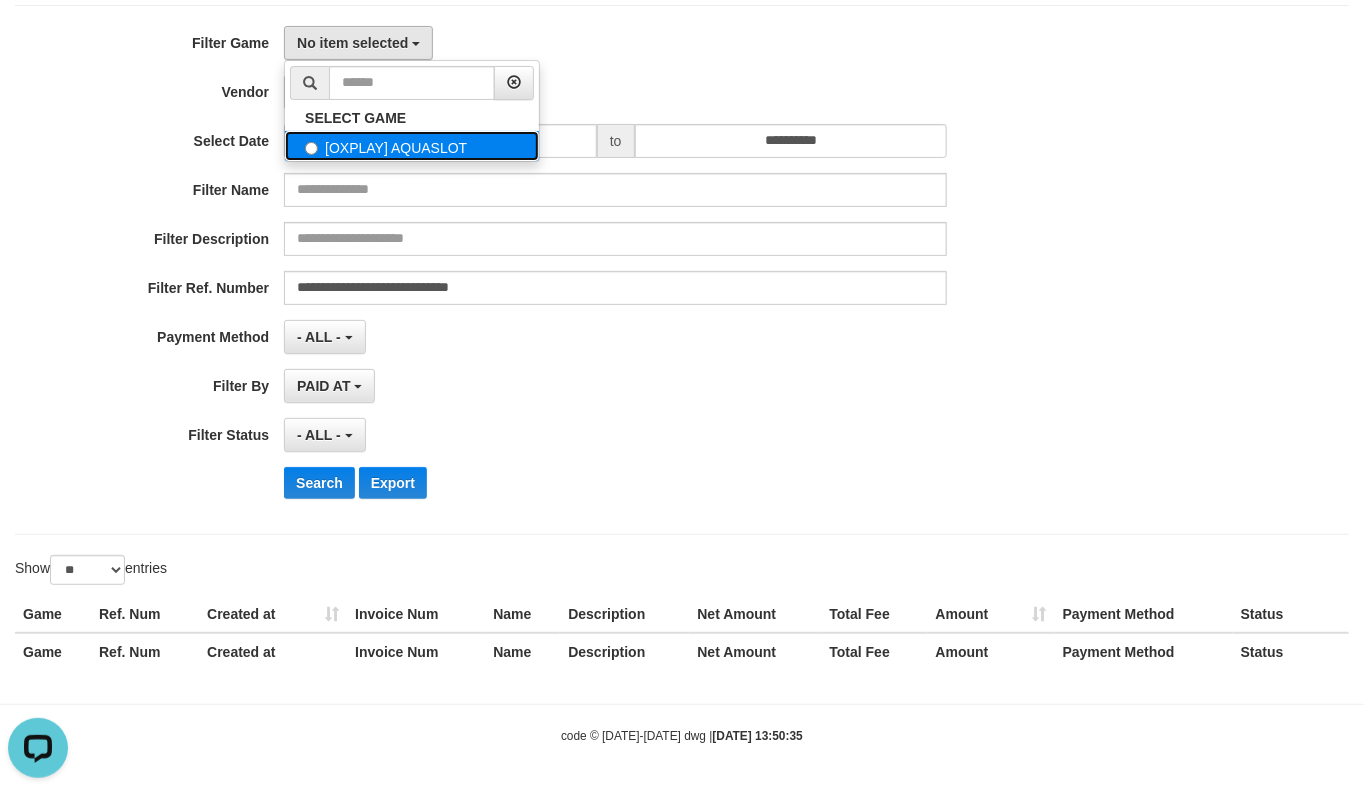 click on "[OXPLAY] AQUASLOT" at bounding box center [412, 146] 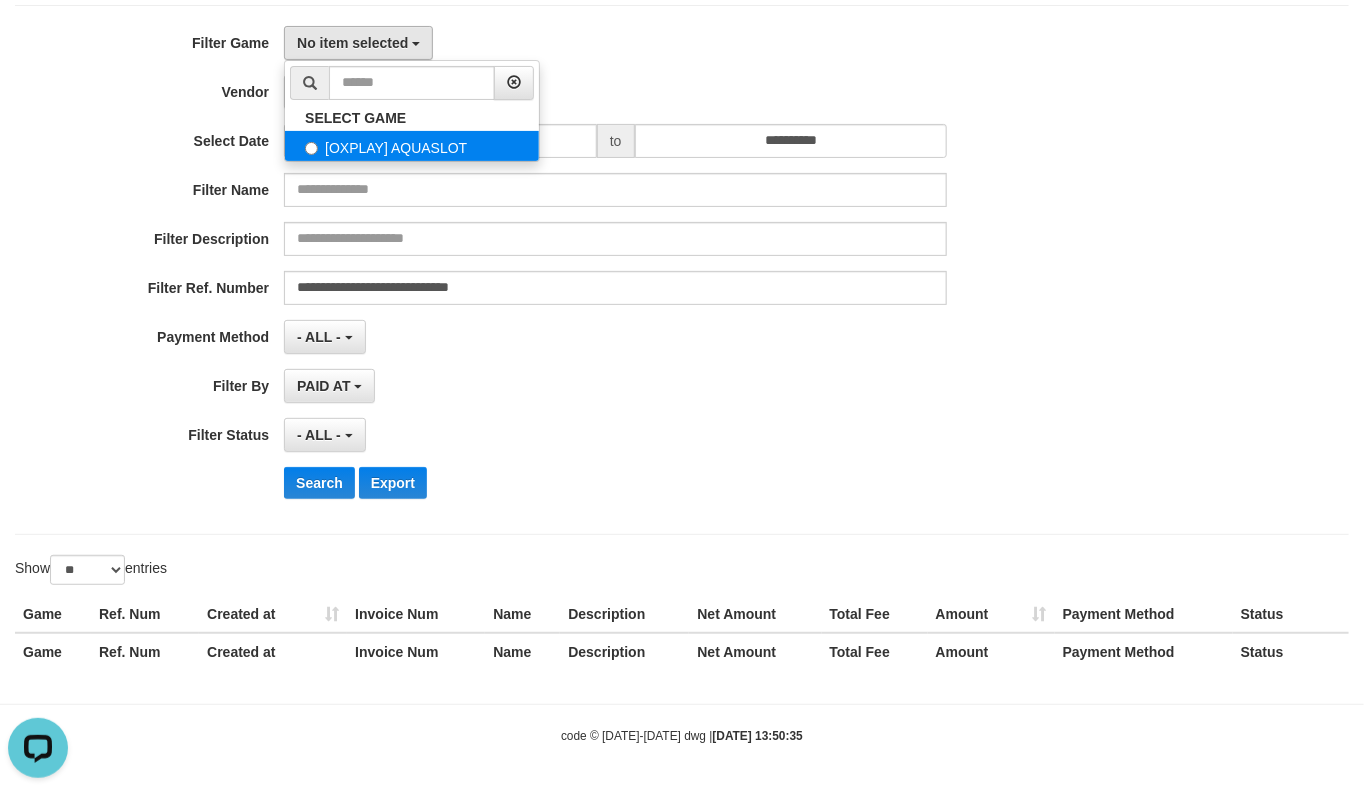 select on "***" 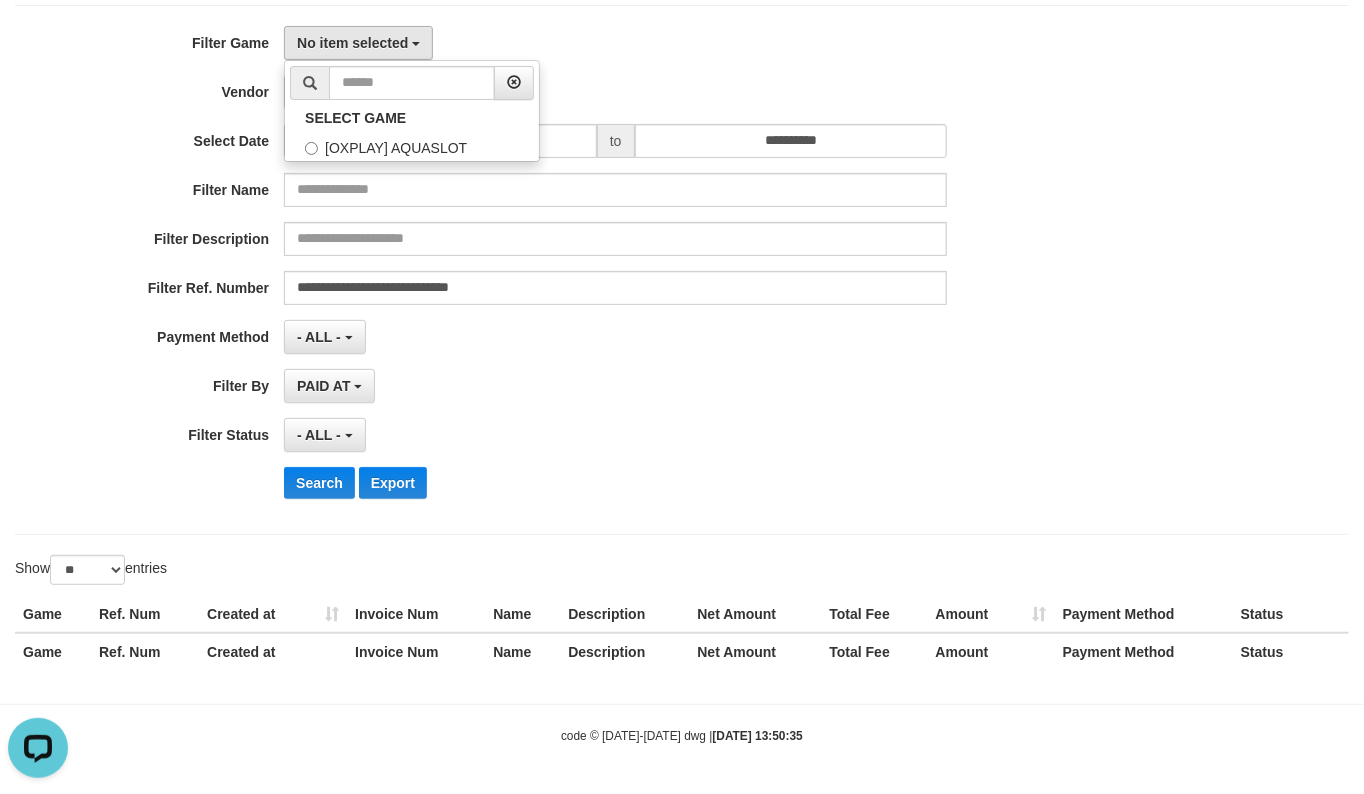 scroll, scrollTop: 17, scrollLeft: 0, axis: vertical 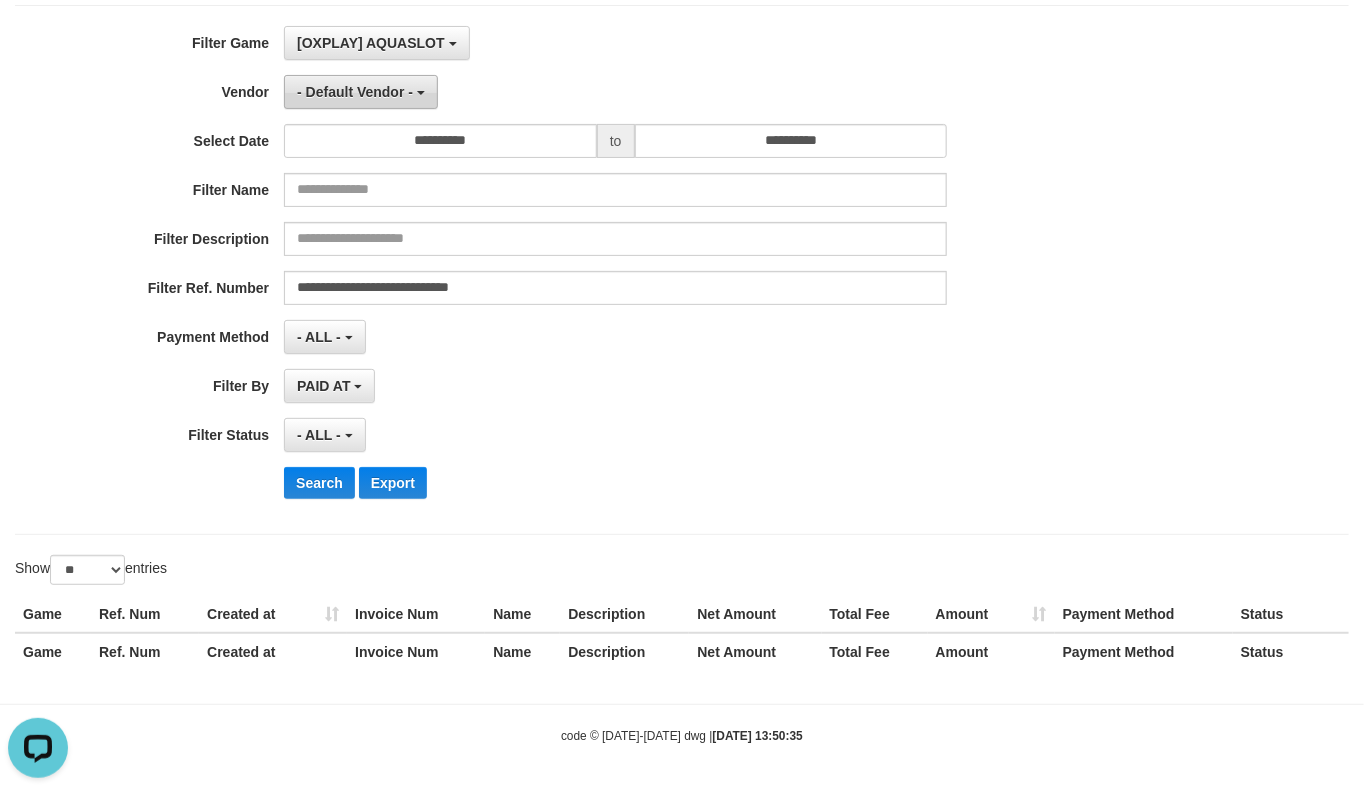 click on "- Default Vendor -" at bounding box center (361, 92) 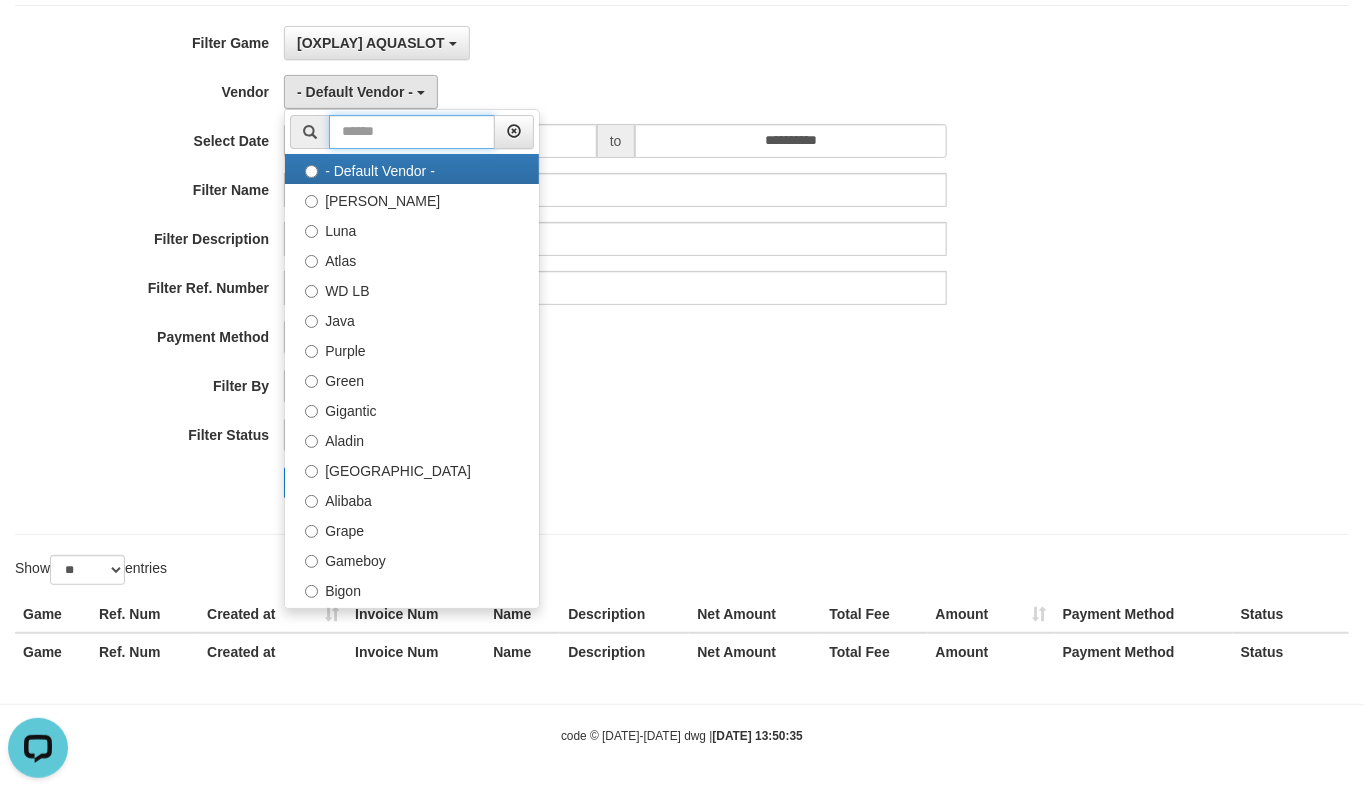 click at bounding box center [412, 132] 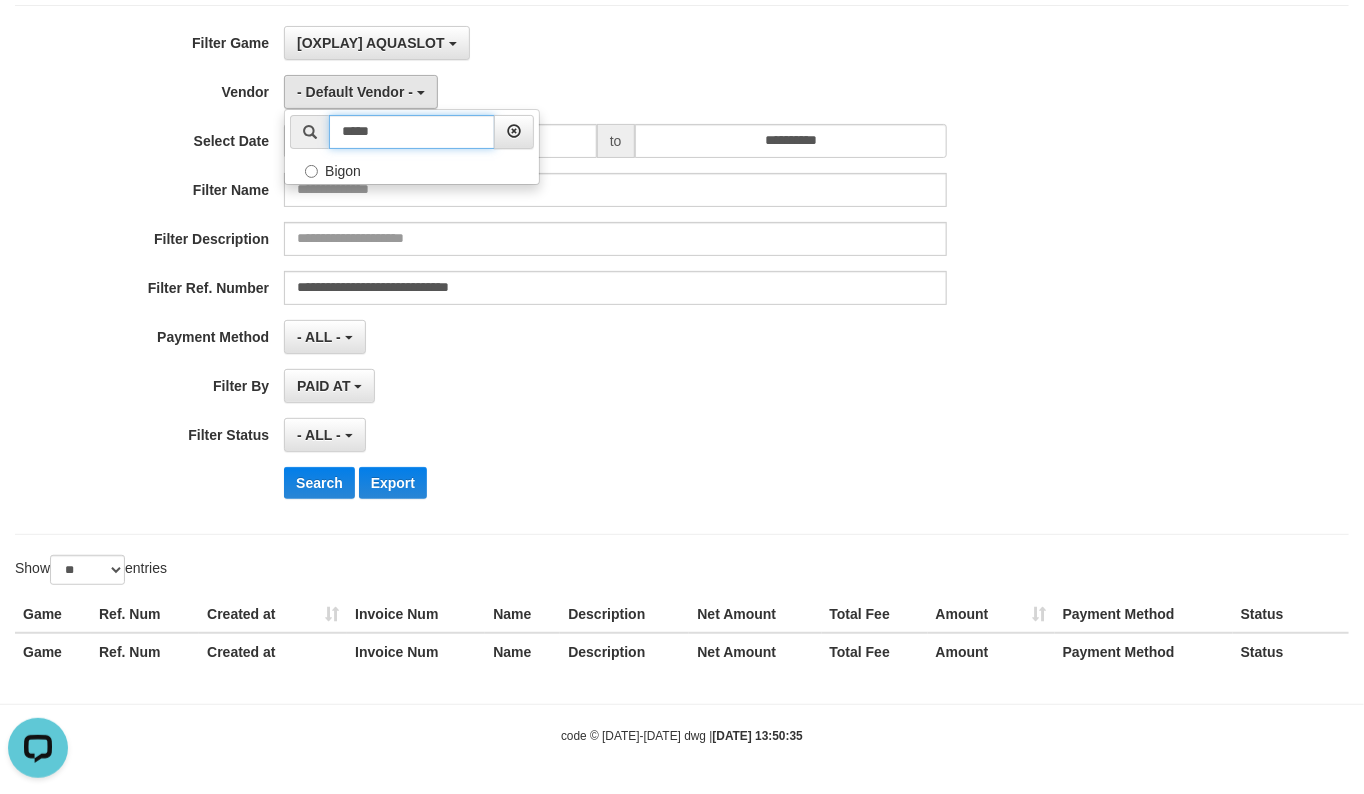 type on "*****" 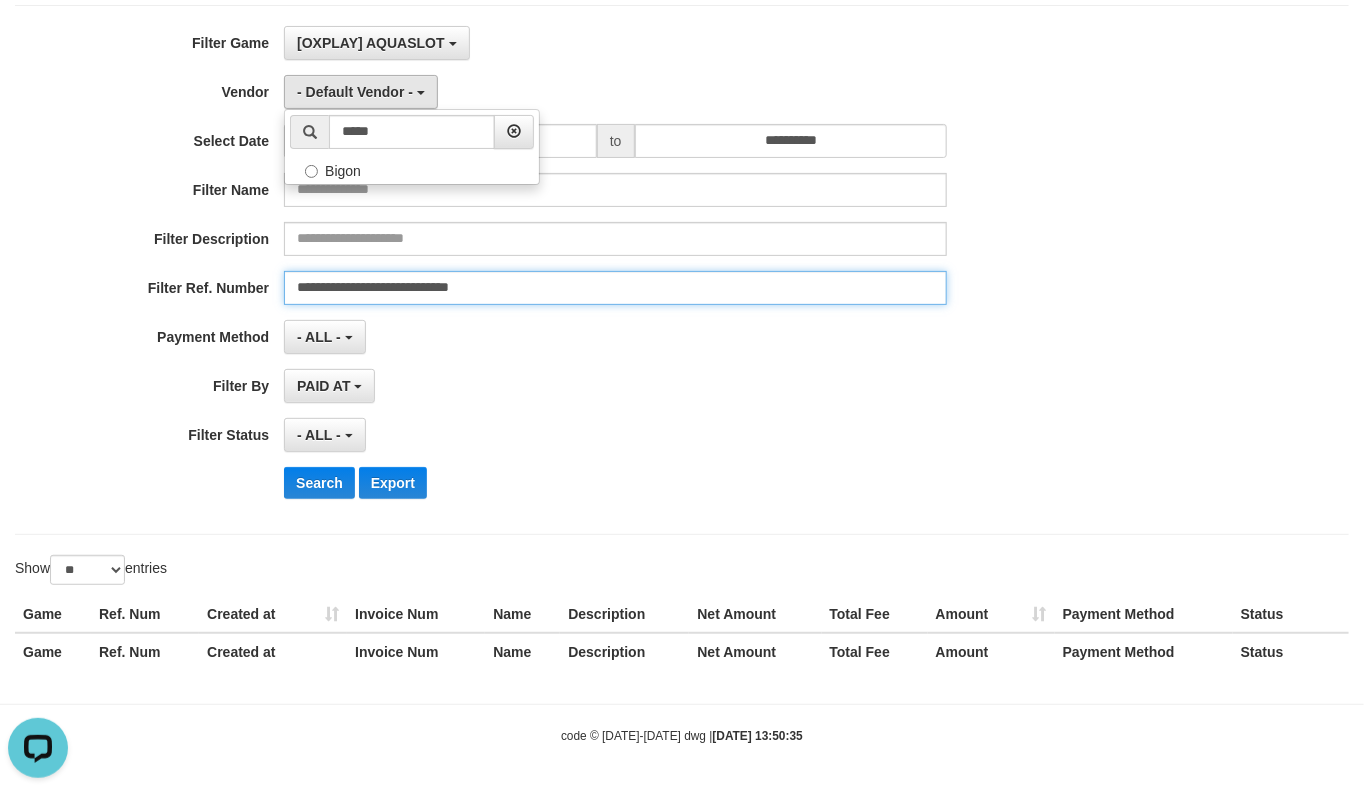 click on "**********" at bounding box center (615, 288) 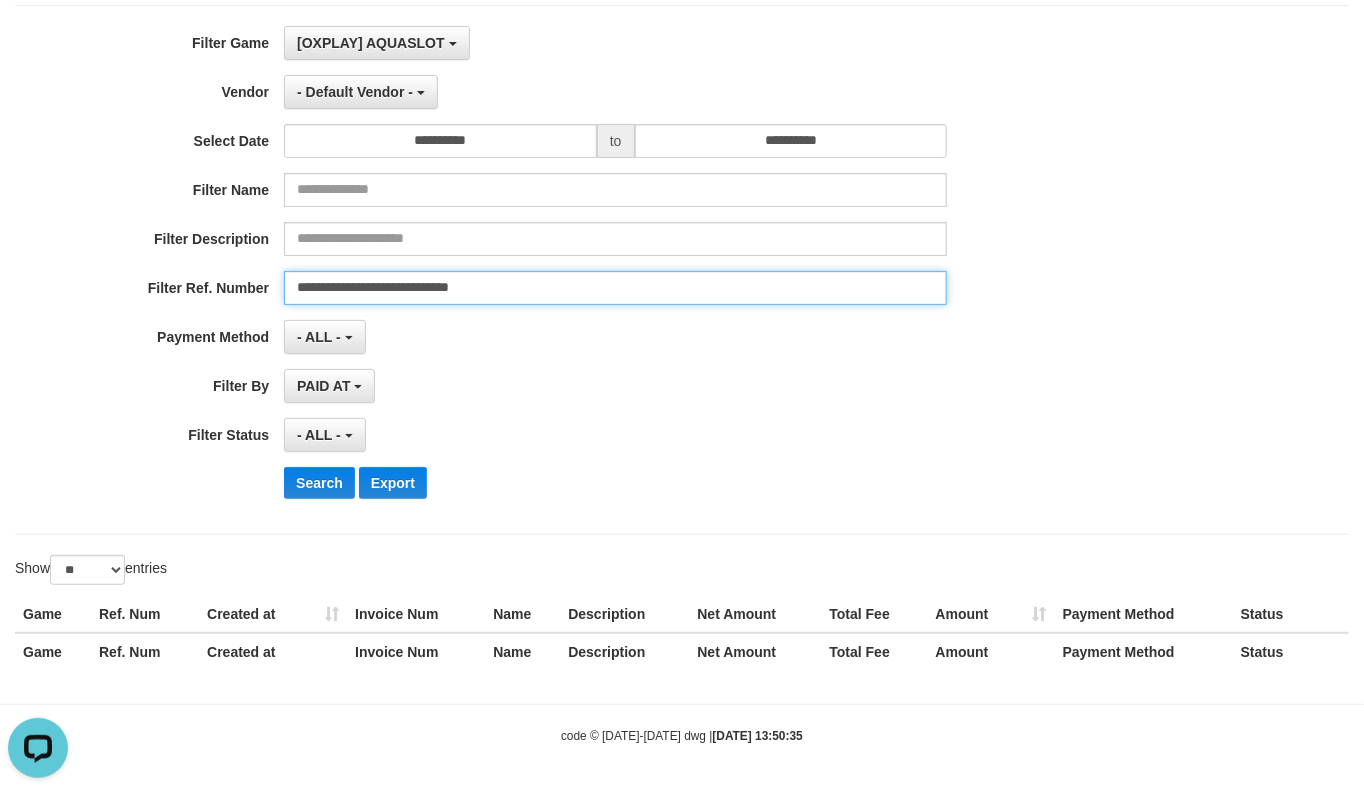 click on "**********" at bounding box center (615, 288) 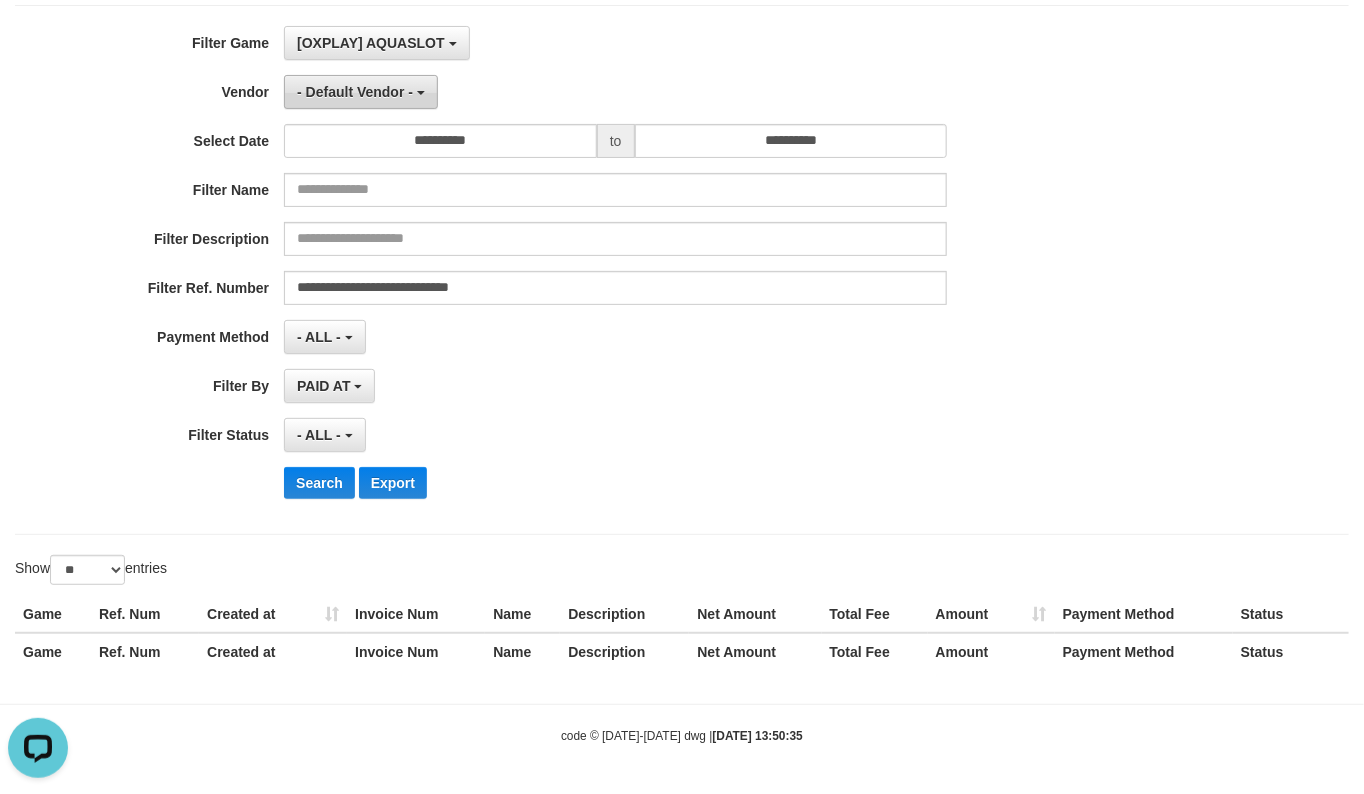 click on "- Default Vendor -" at bounding box center (361, 92) 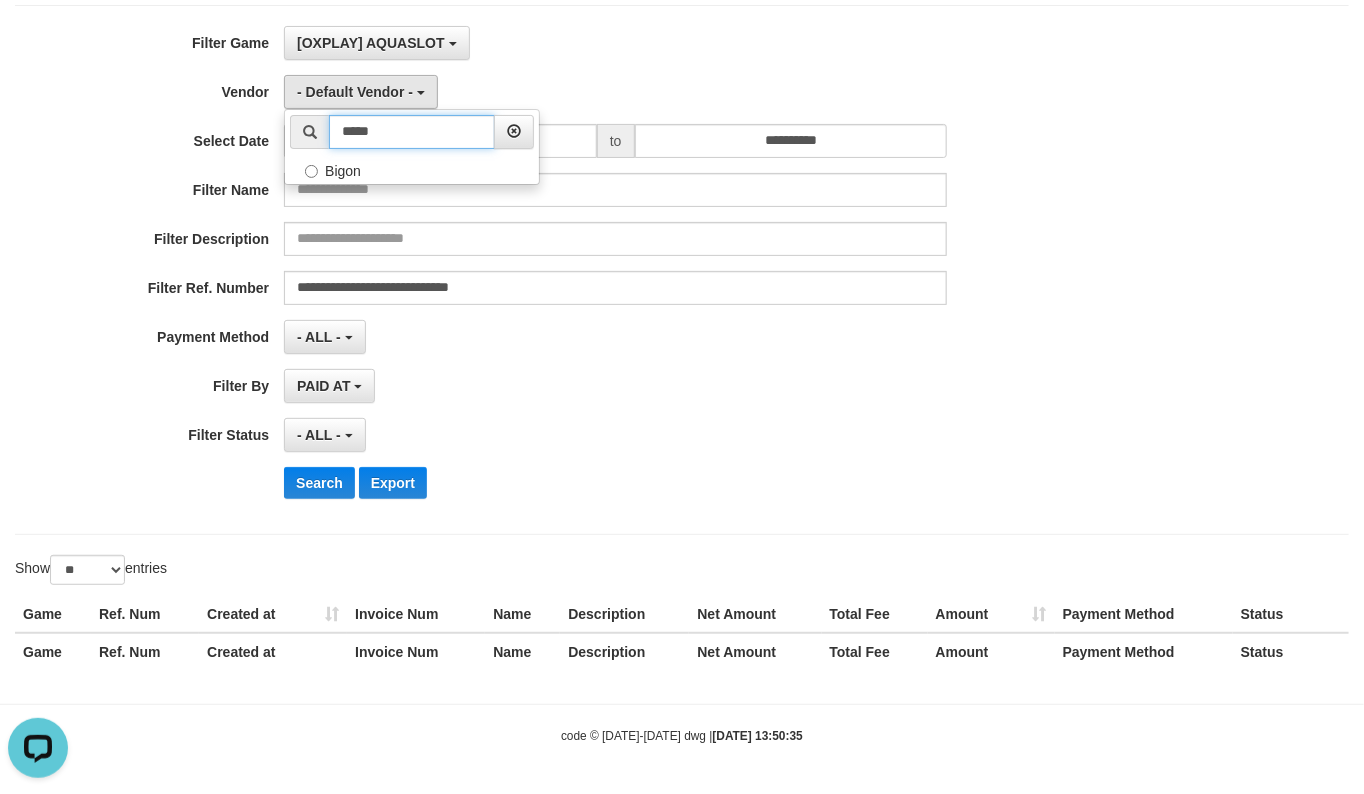 click on "*****" at bounding box center (412, 132) 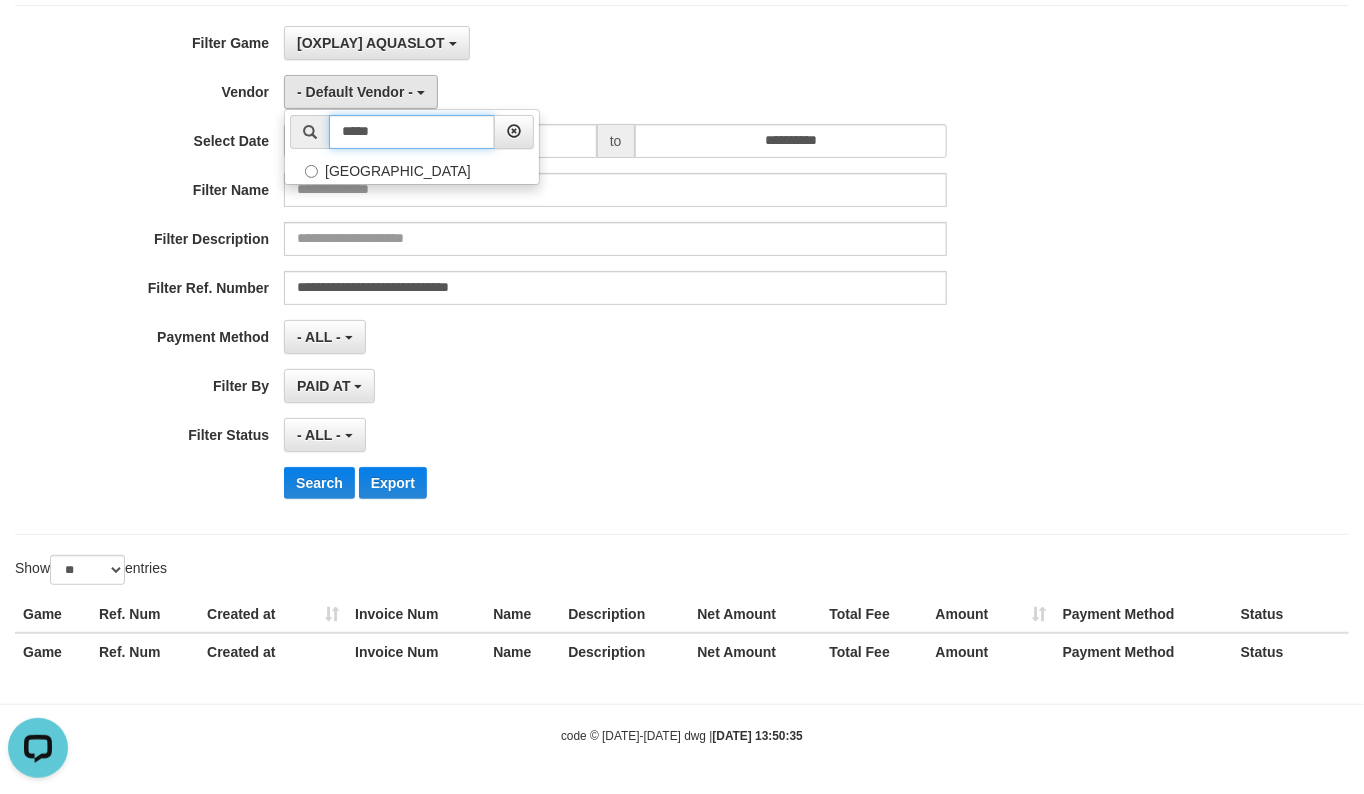 type on "*****" 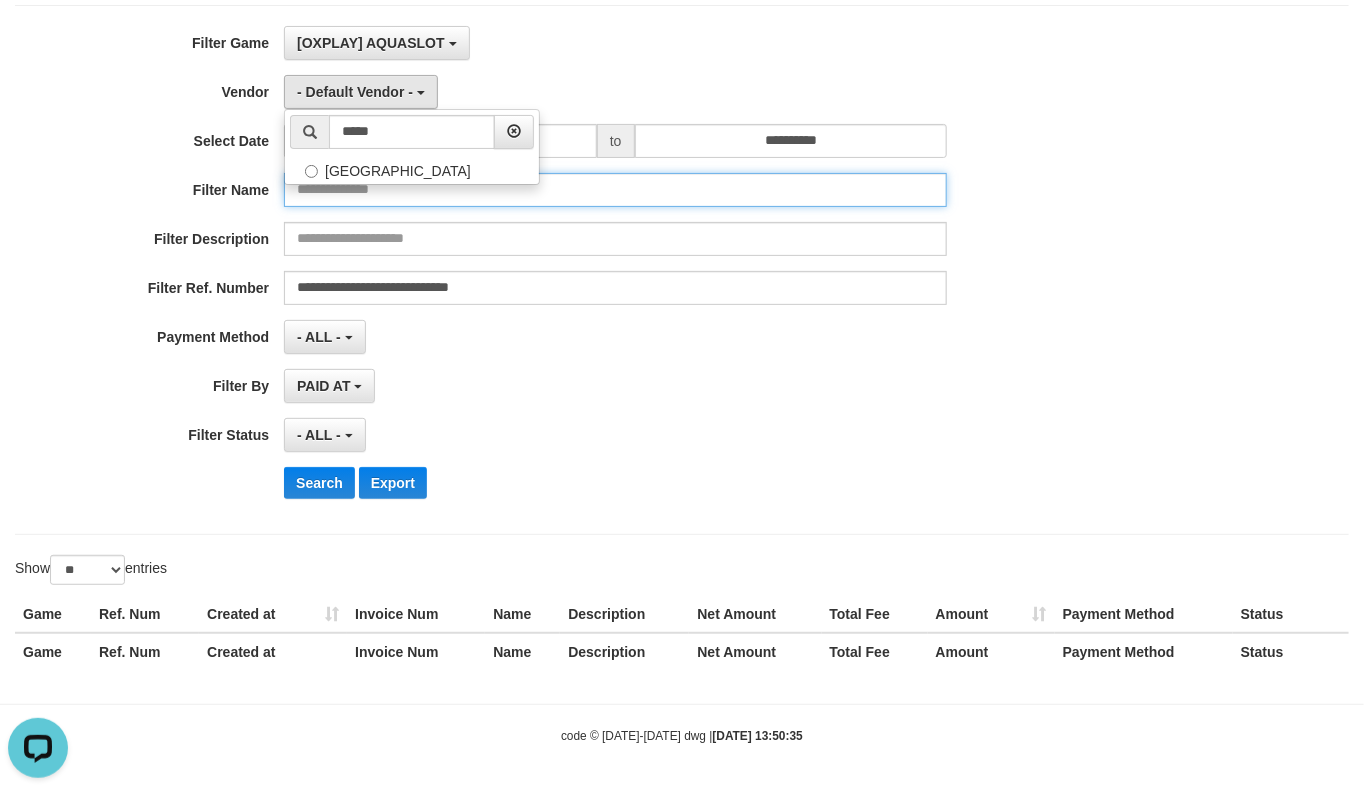 click at bounding box center (615, 190) 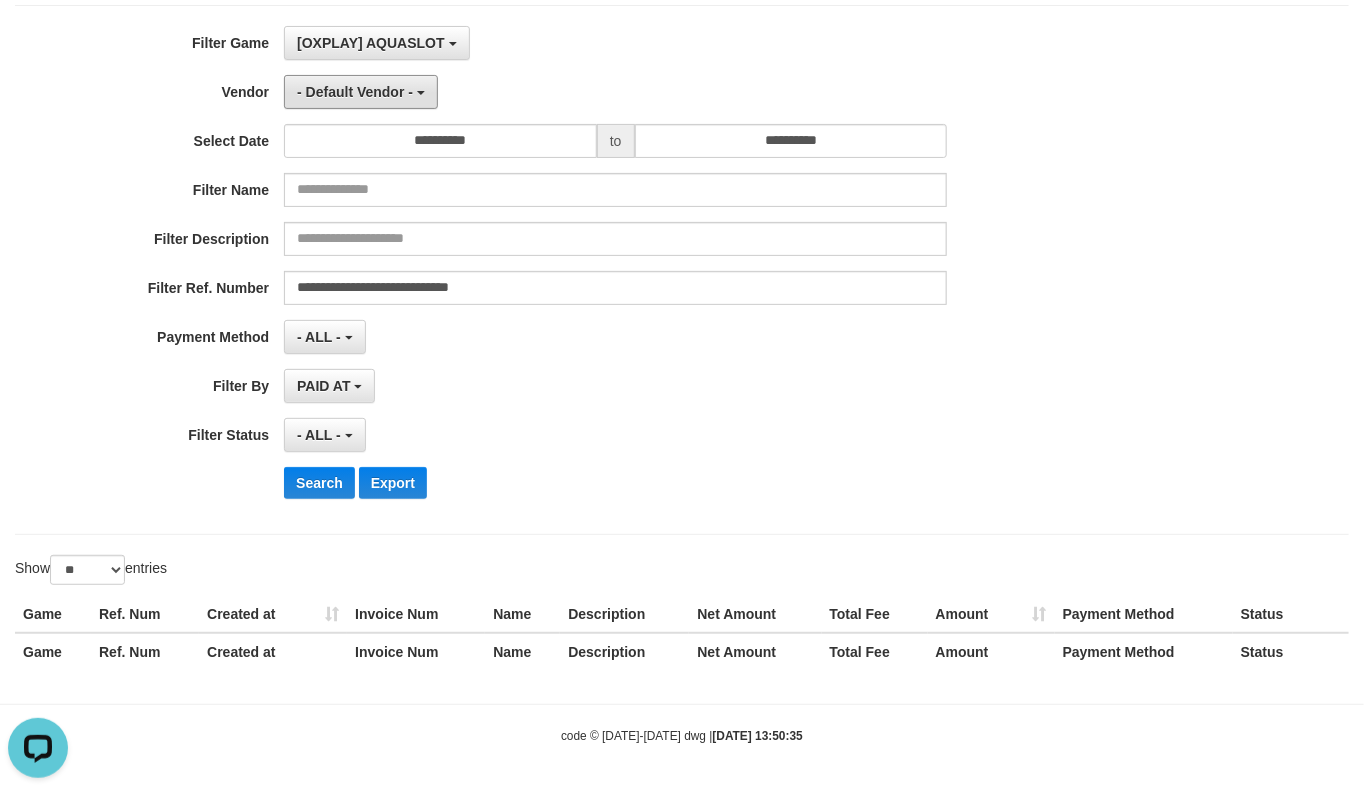 click on "- Default Vendor -" at bounding box center [361, 92] 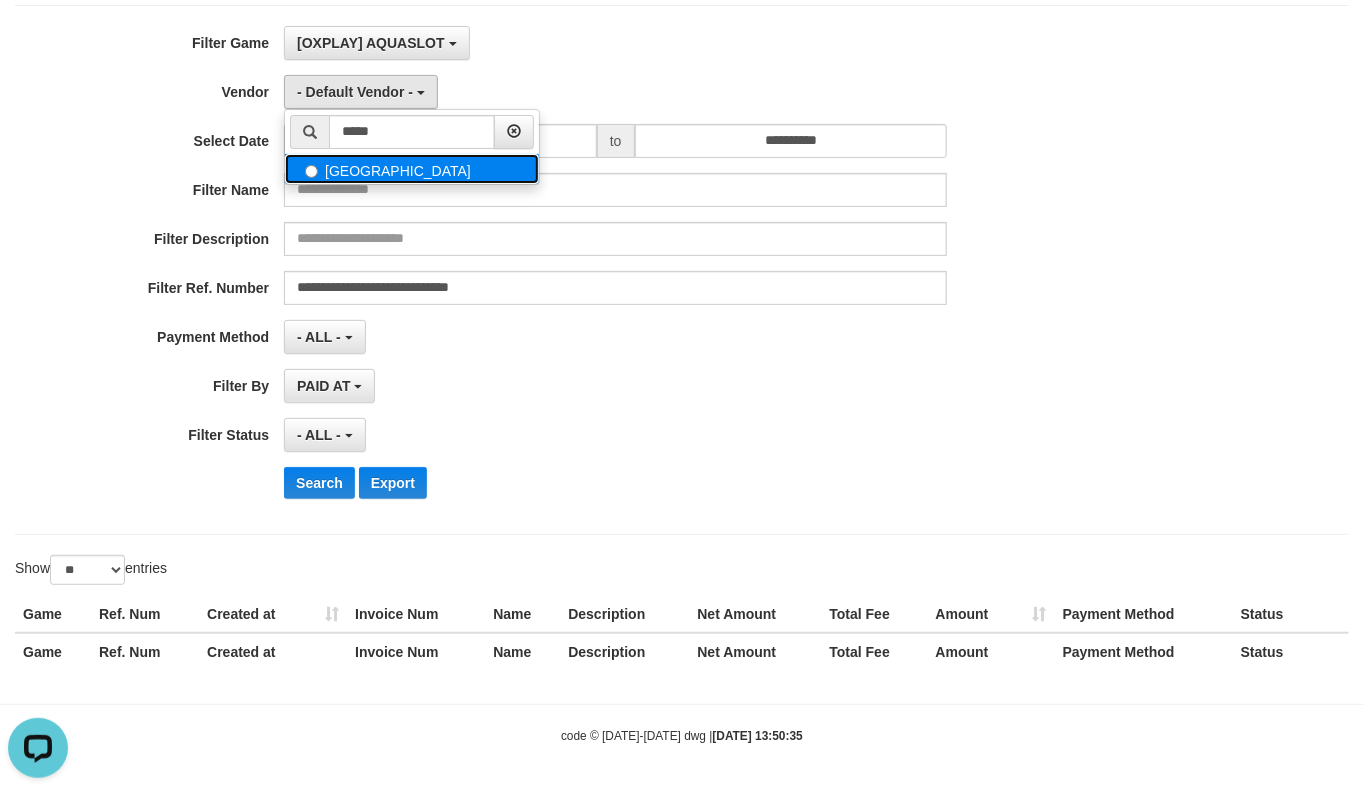 click on "[GEOGRAPHIC_DATA]" at bounding box center [412, 169] 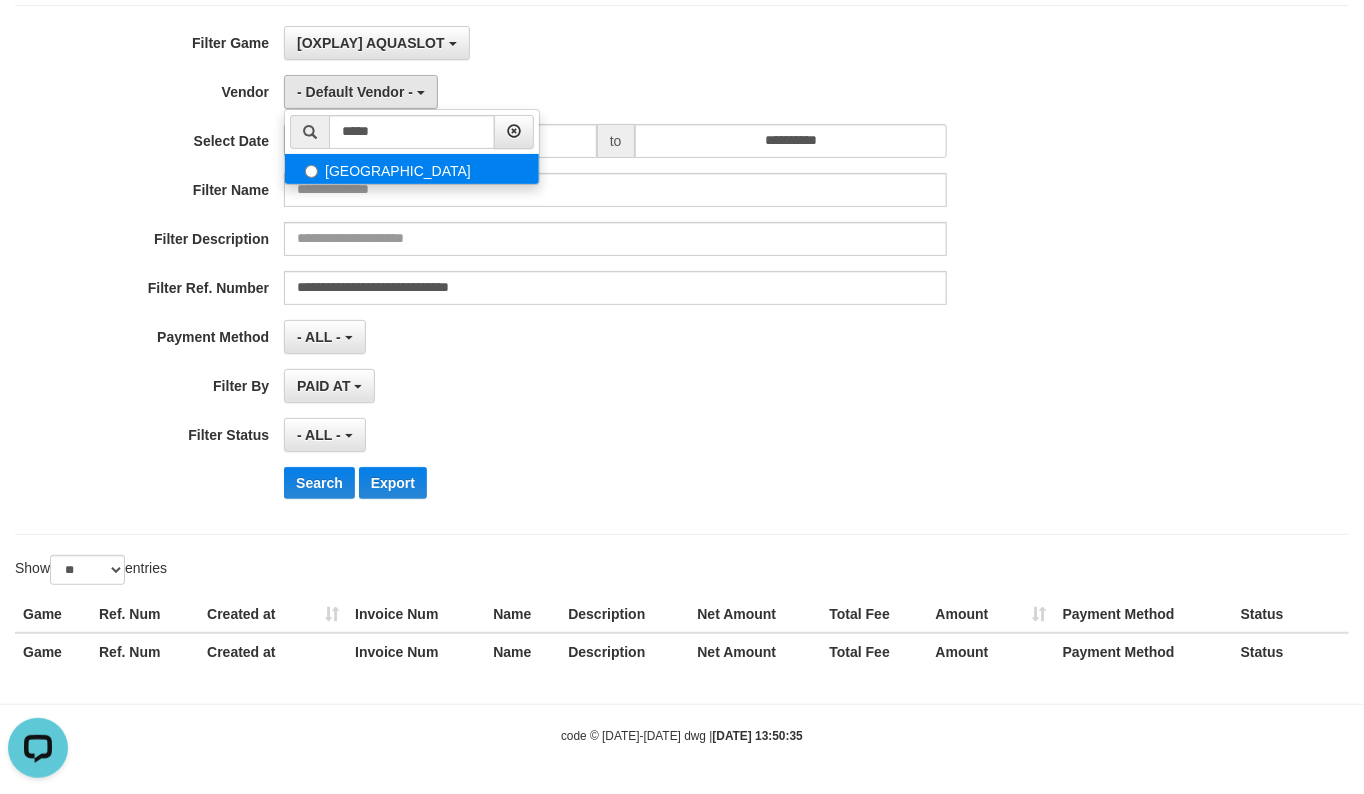 select on "**********" 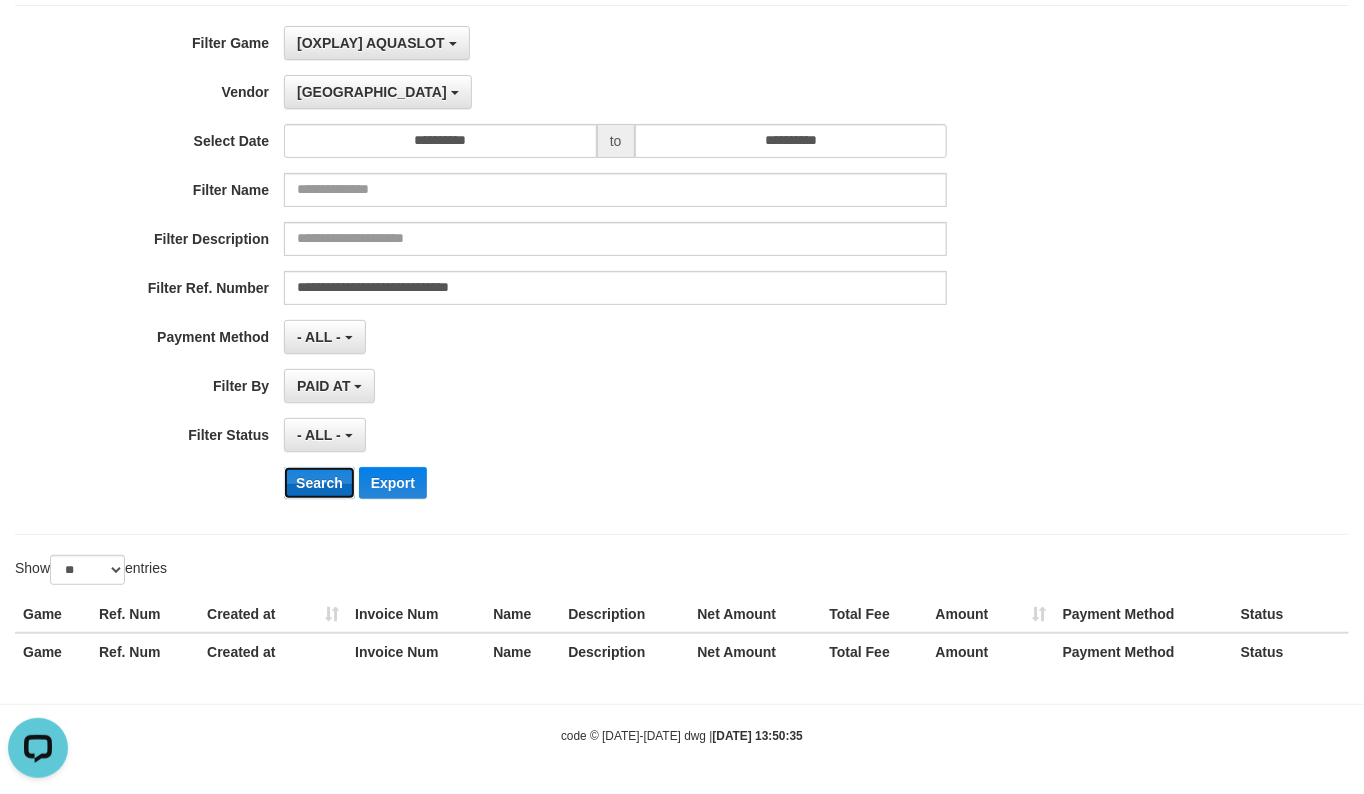 click on "Search" at bounding box center (319, 483) 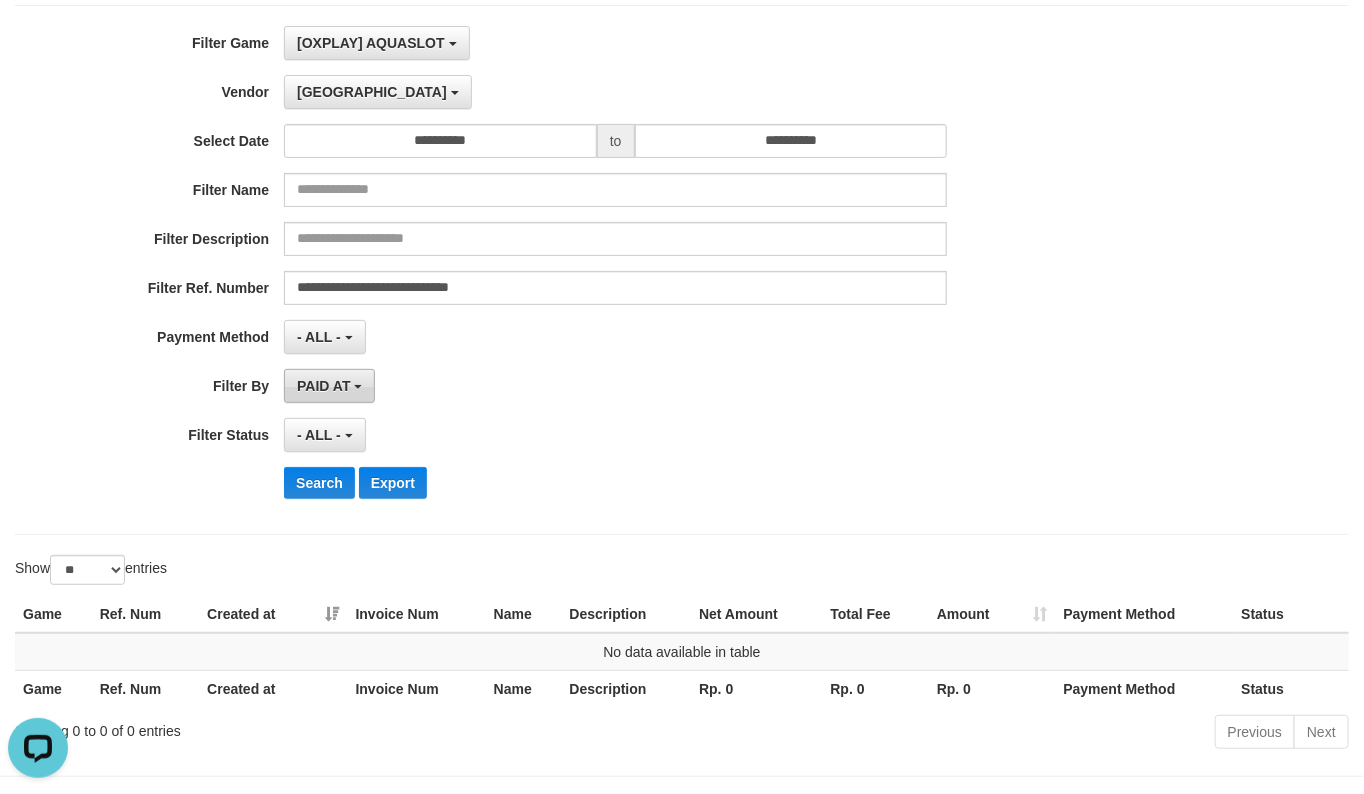 click on "PAID AT" at bounding box center (329, 386) 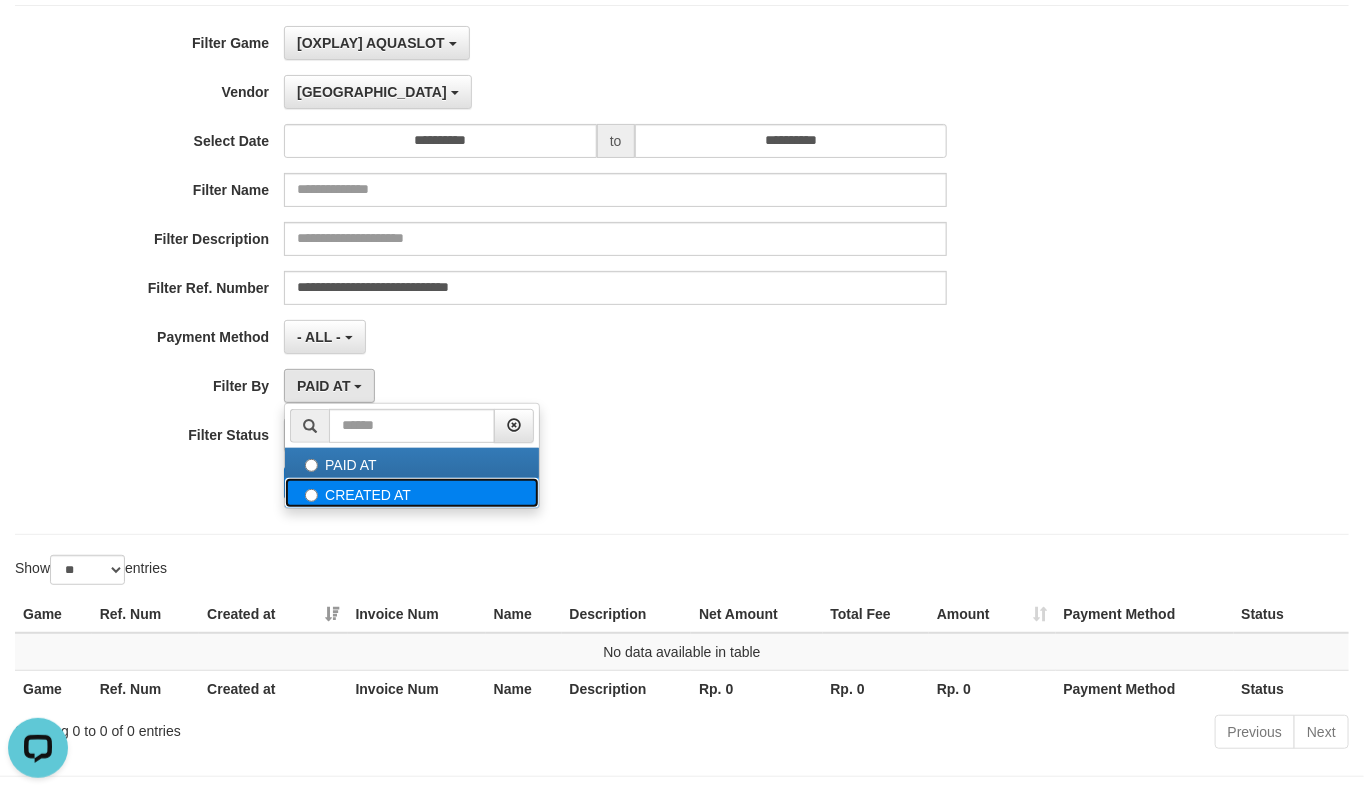 click on "CREATED AT" at bounding box center (412, 493) 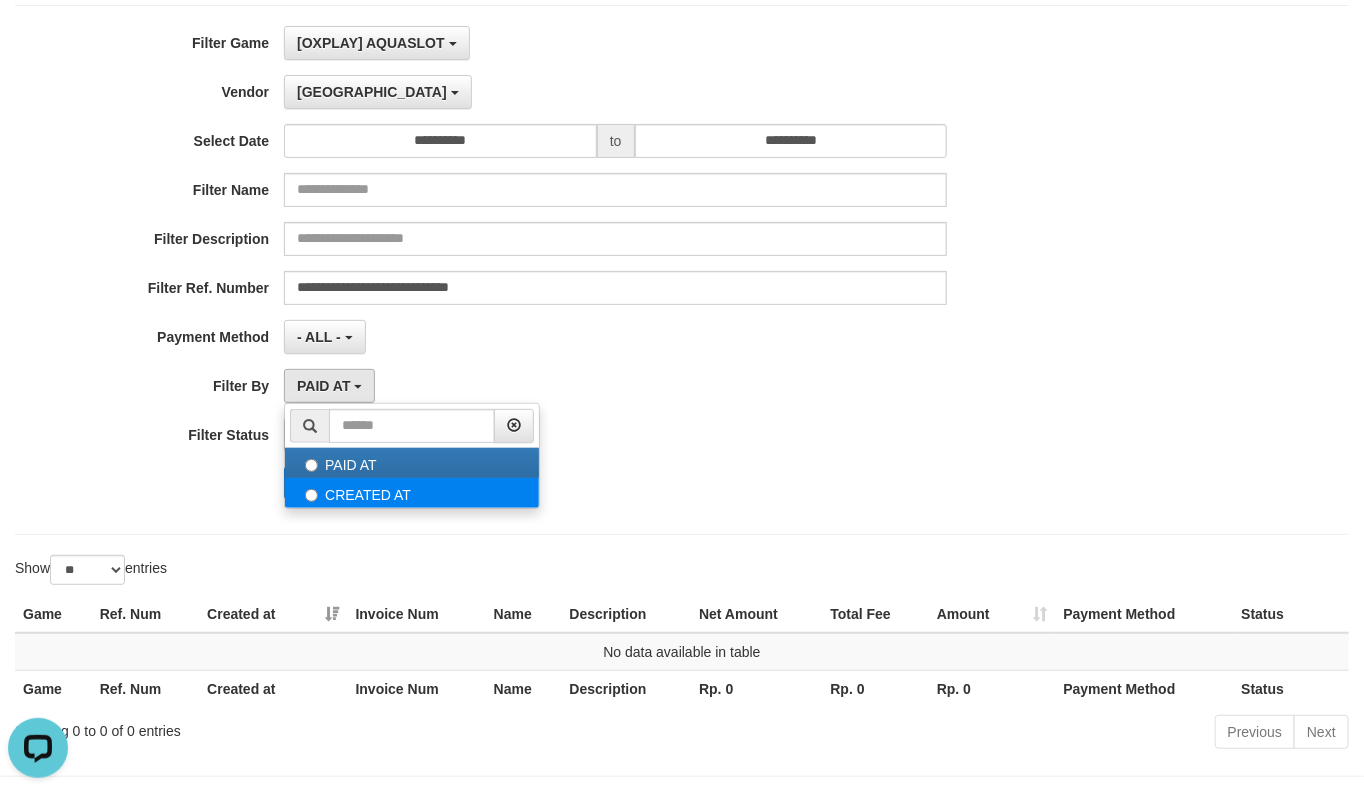 select on "*" 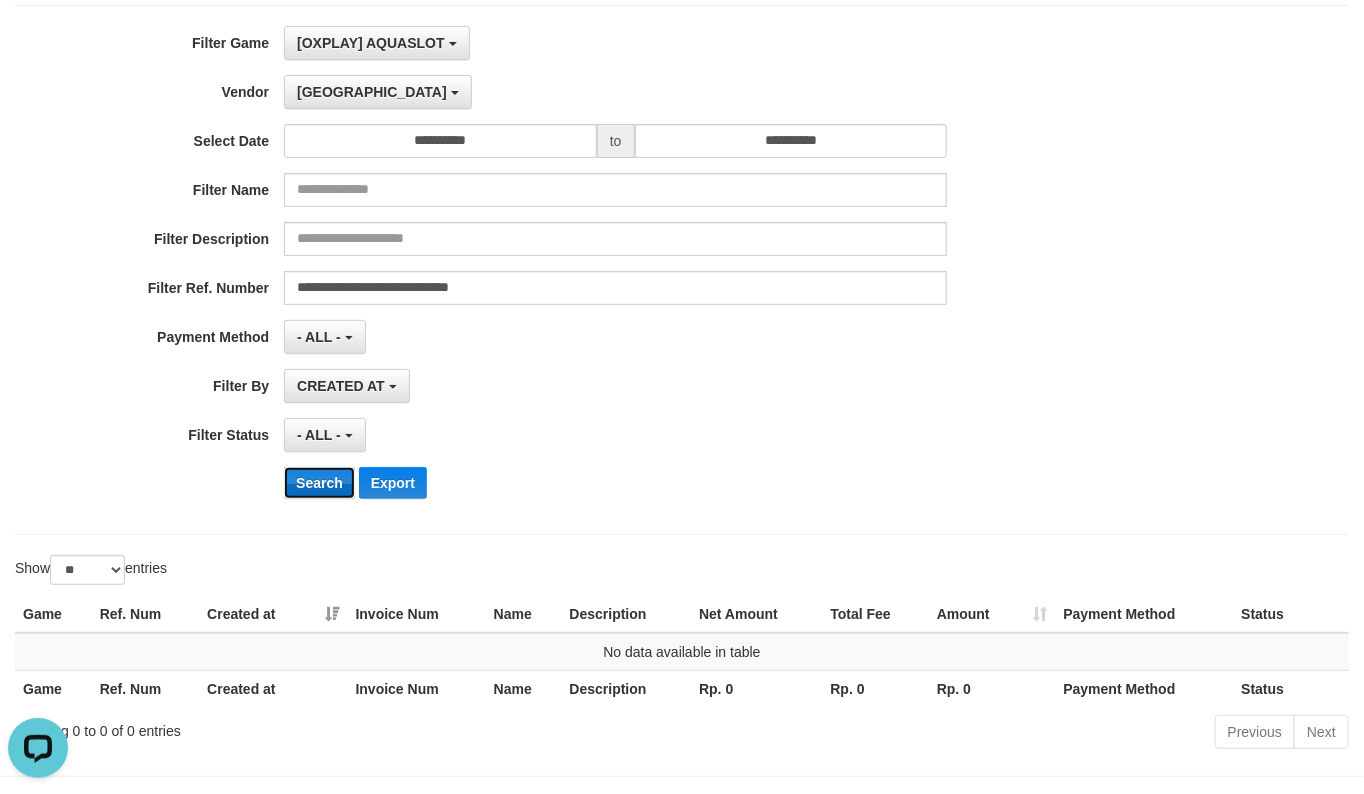 click on "Search" at bounding box center (319, 483) 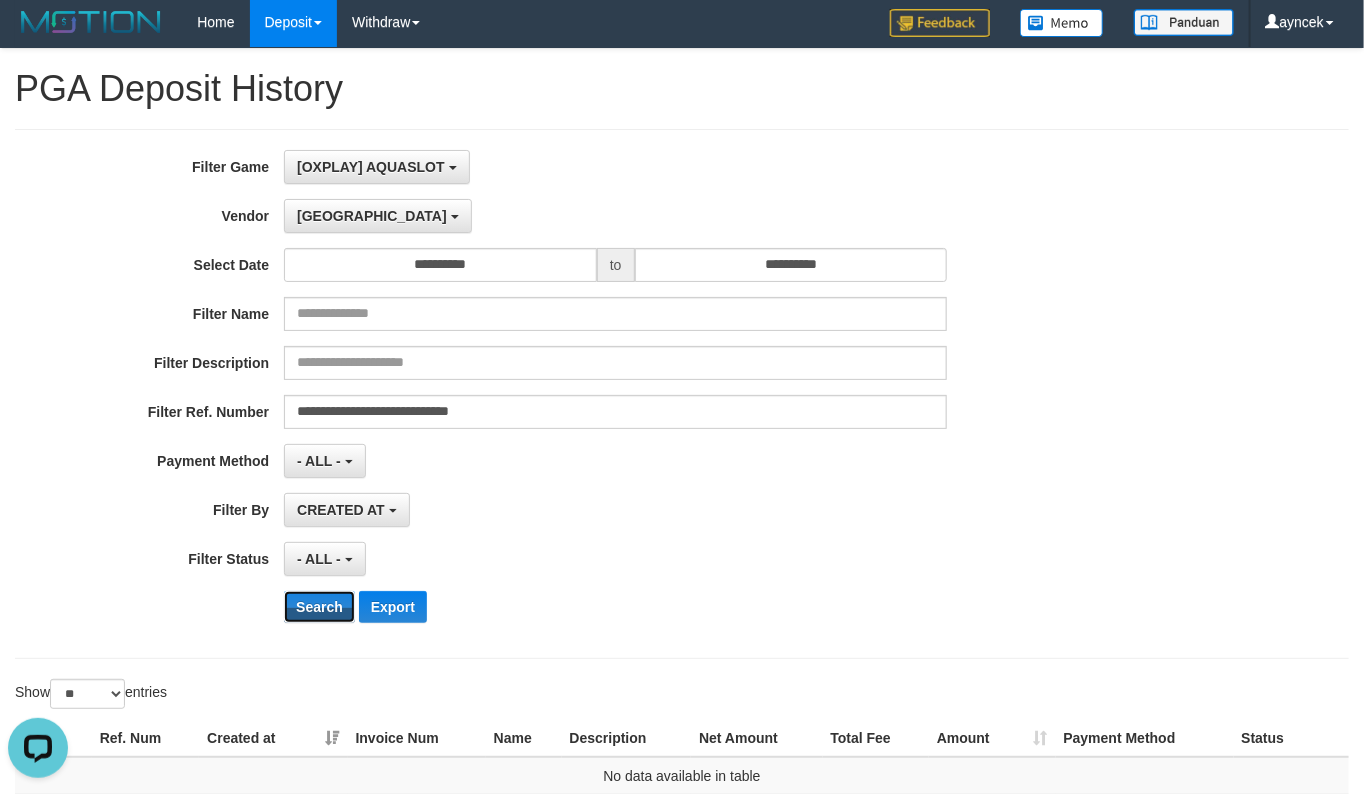 scroll, scrollTop: 0, scrollLeft: 0, axis: both 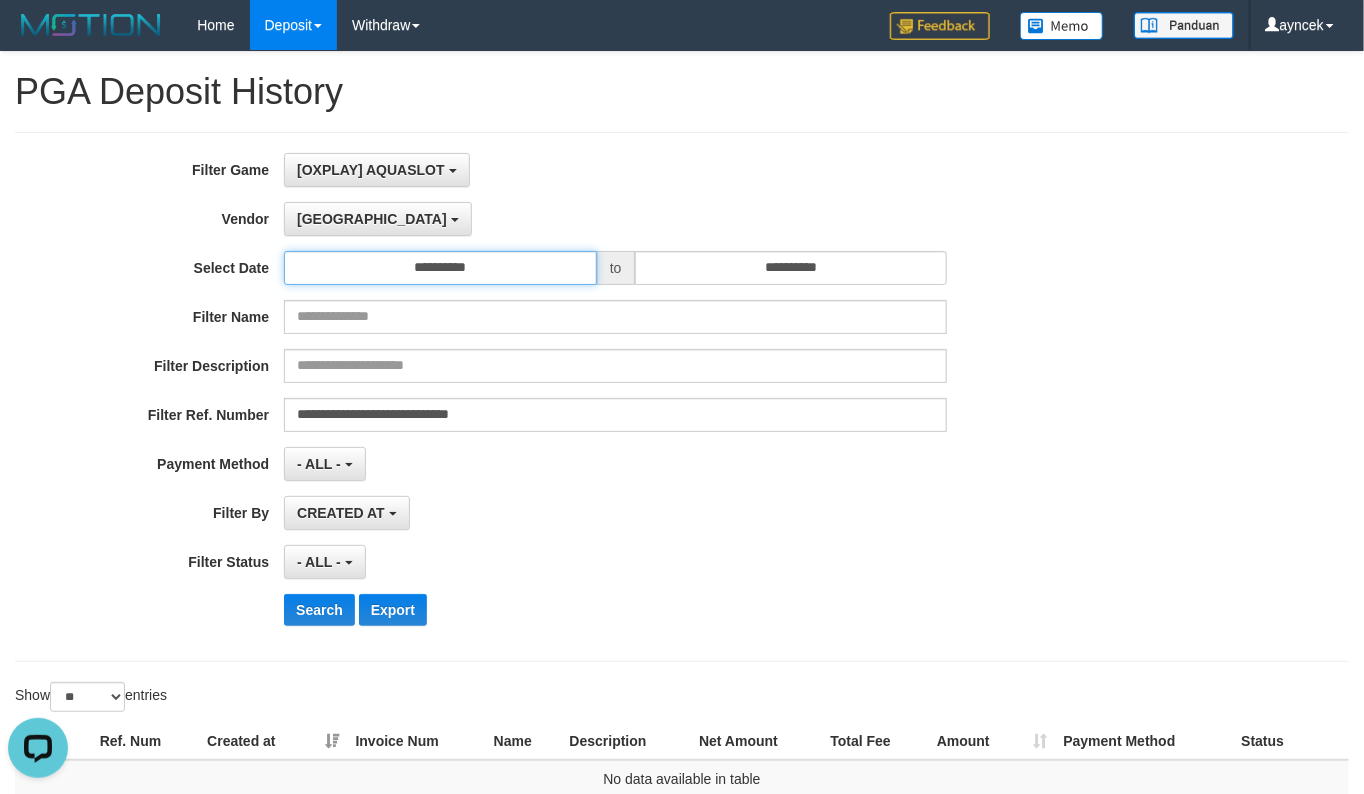 click on "**********" at bounding box center (440, 268) 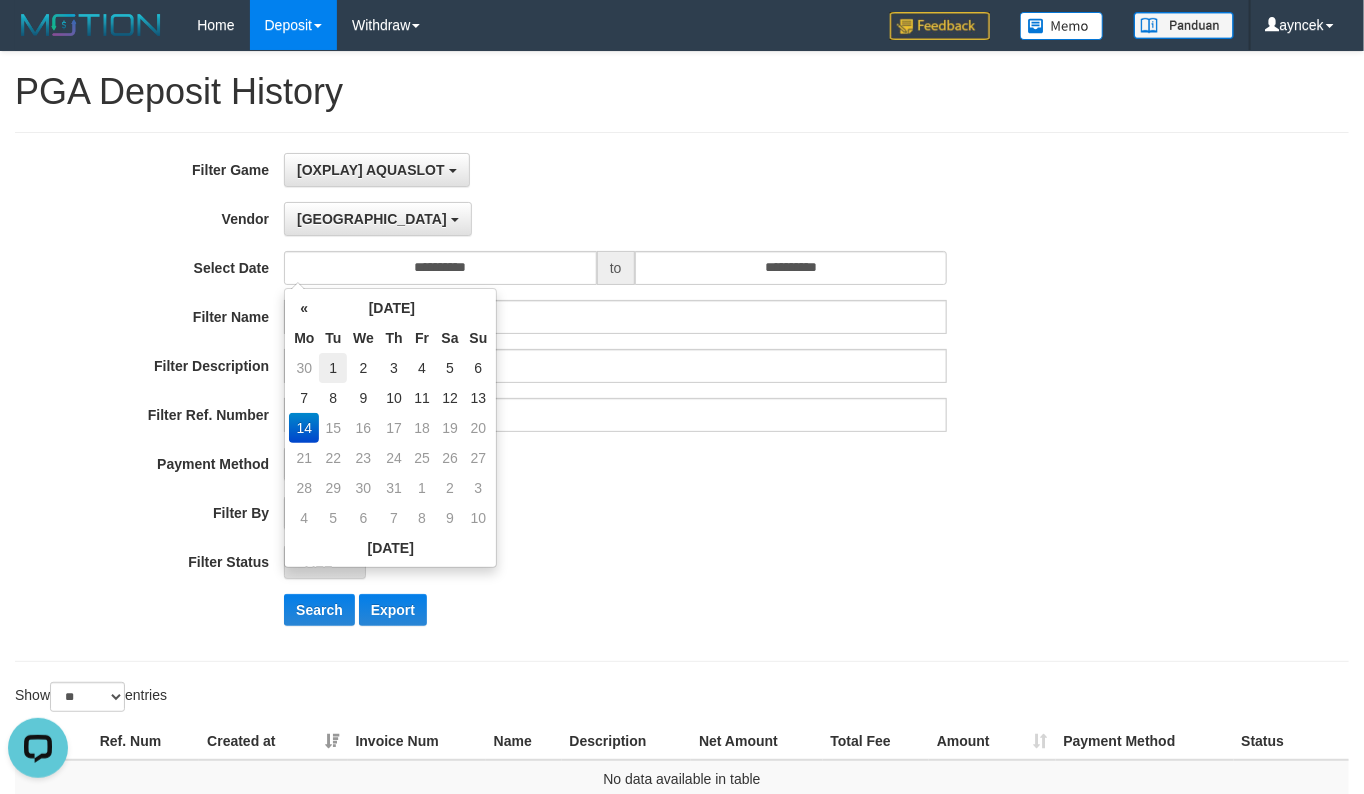 click on "1" at bounding box center (333, 368) 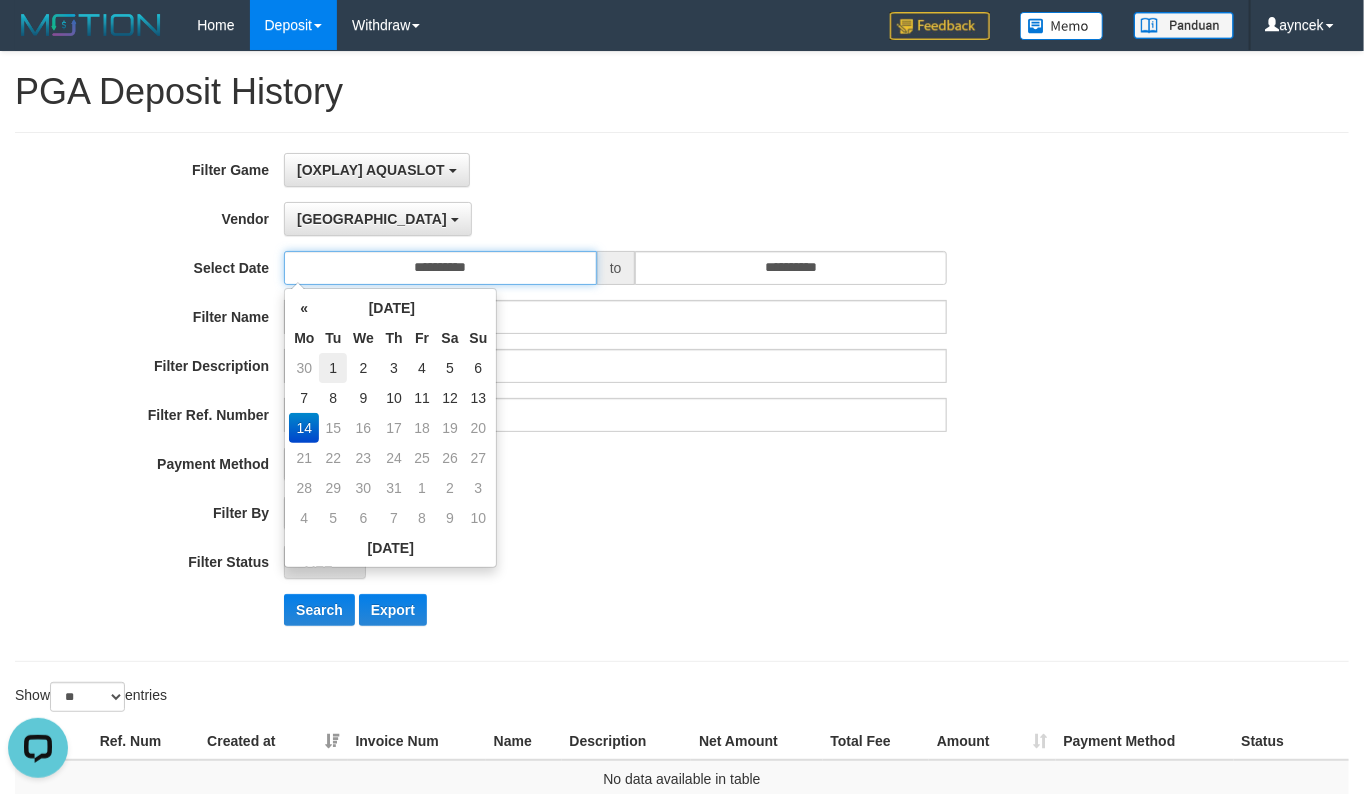 type on "**********" 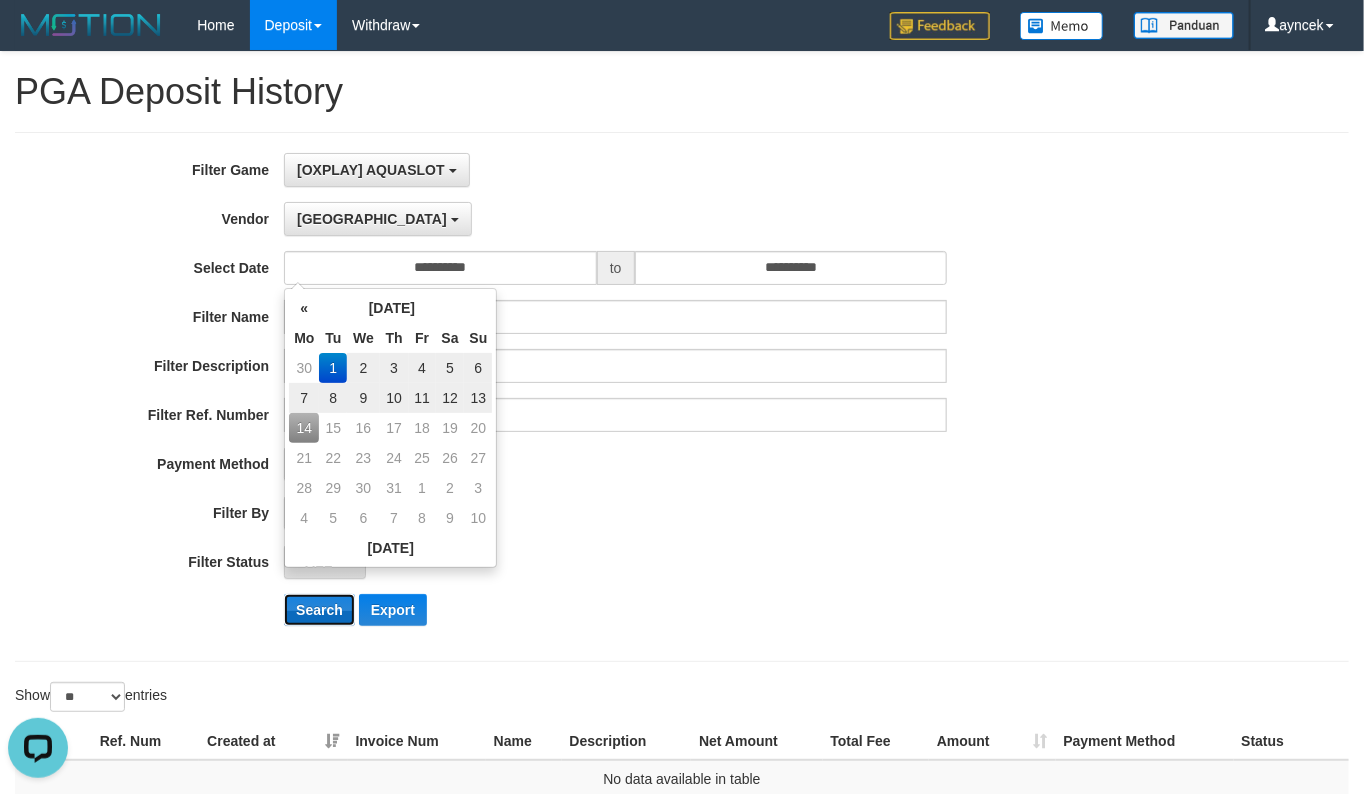 click on "Search" at bounding box center (319, 610) 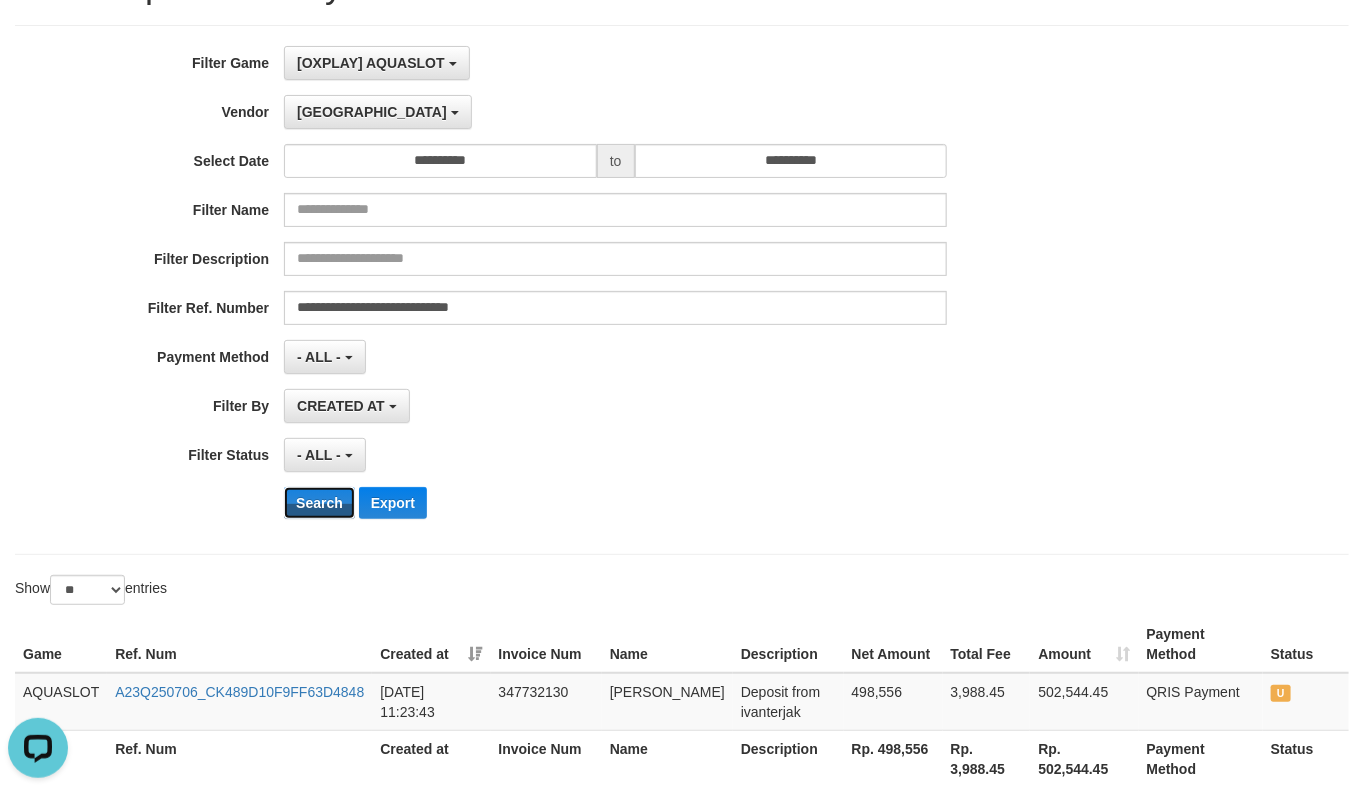 scroll, scrollTop: 241, scrollLeft: 0, axis: vertical 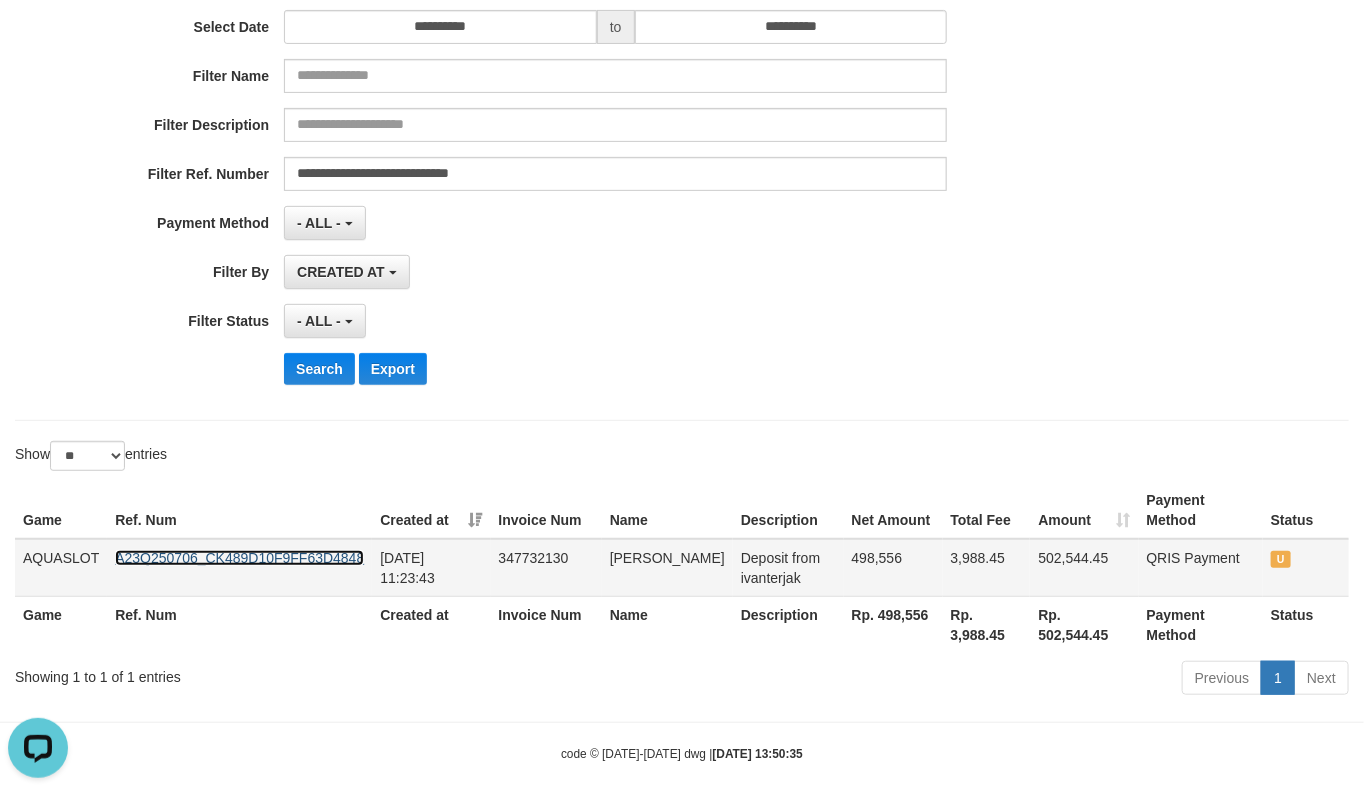 click on "A23Q250706_CK489D10F9FF63D4848" at bounding box center (239, 558) 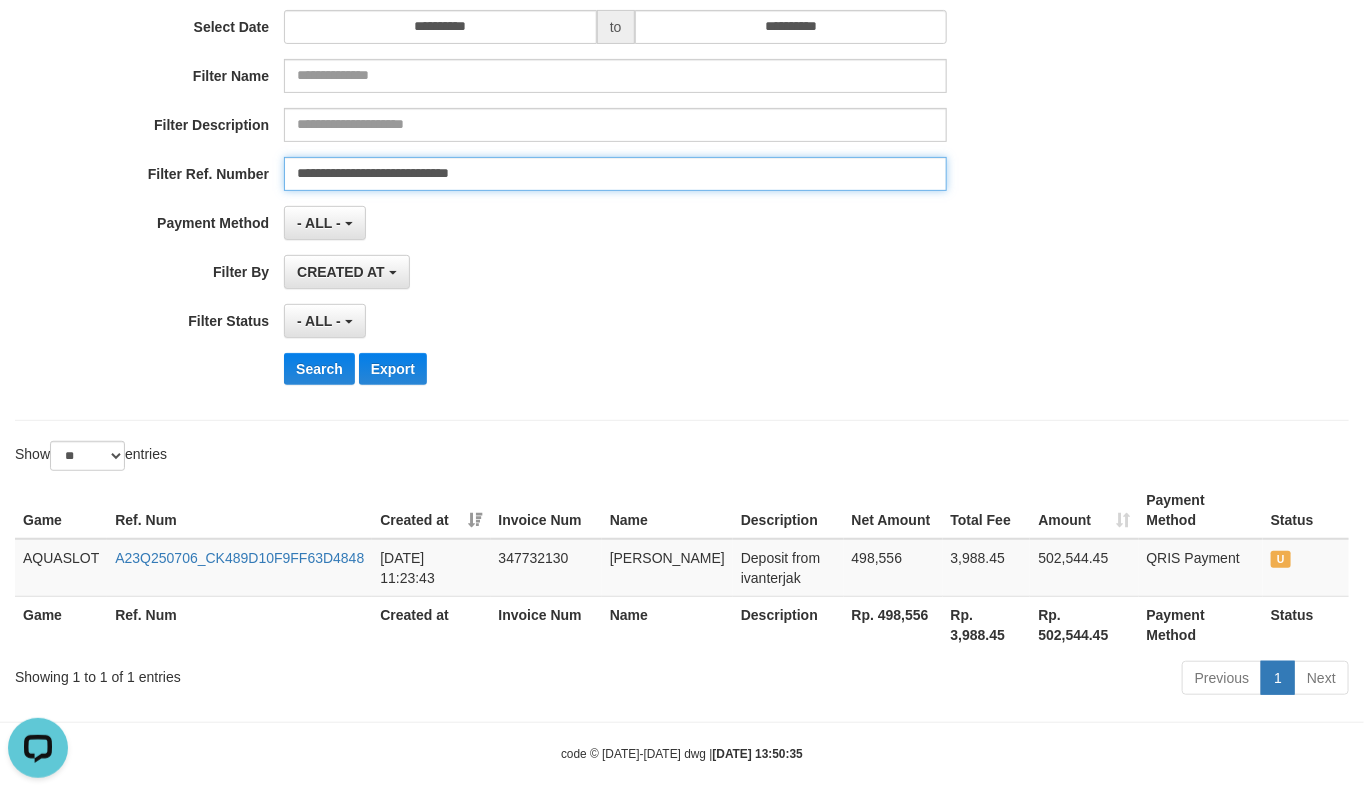 click on "**********" at bounding box center (615, 174) 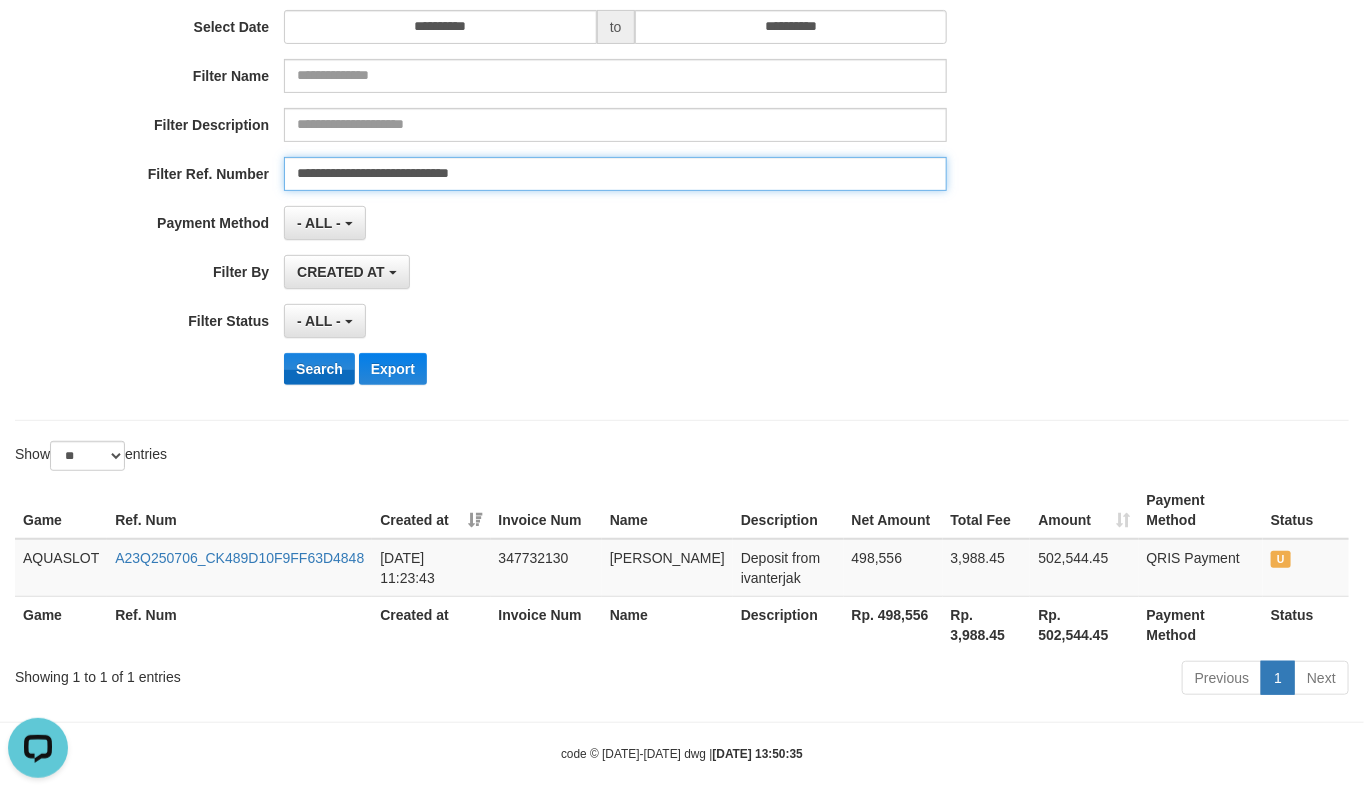 type on "**********" 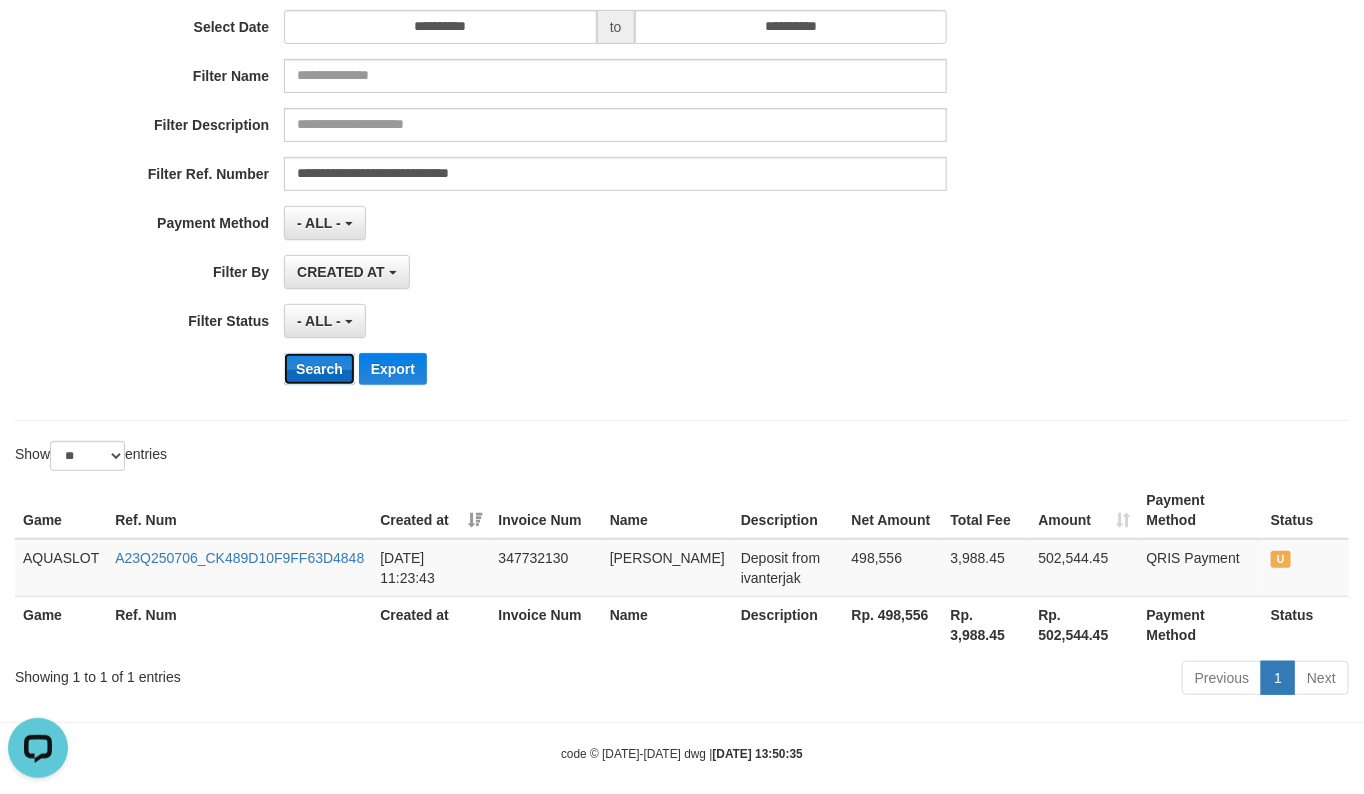 click on "Search" at bounding box center [319, 369] 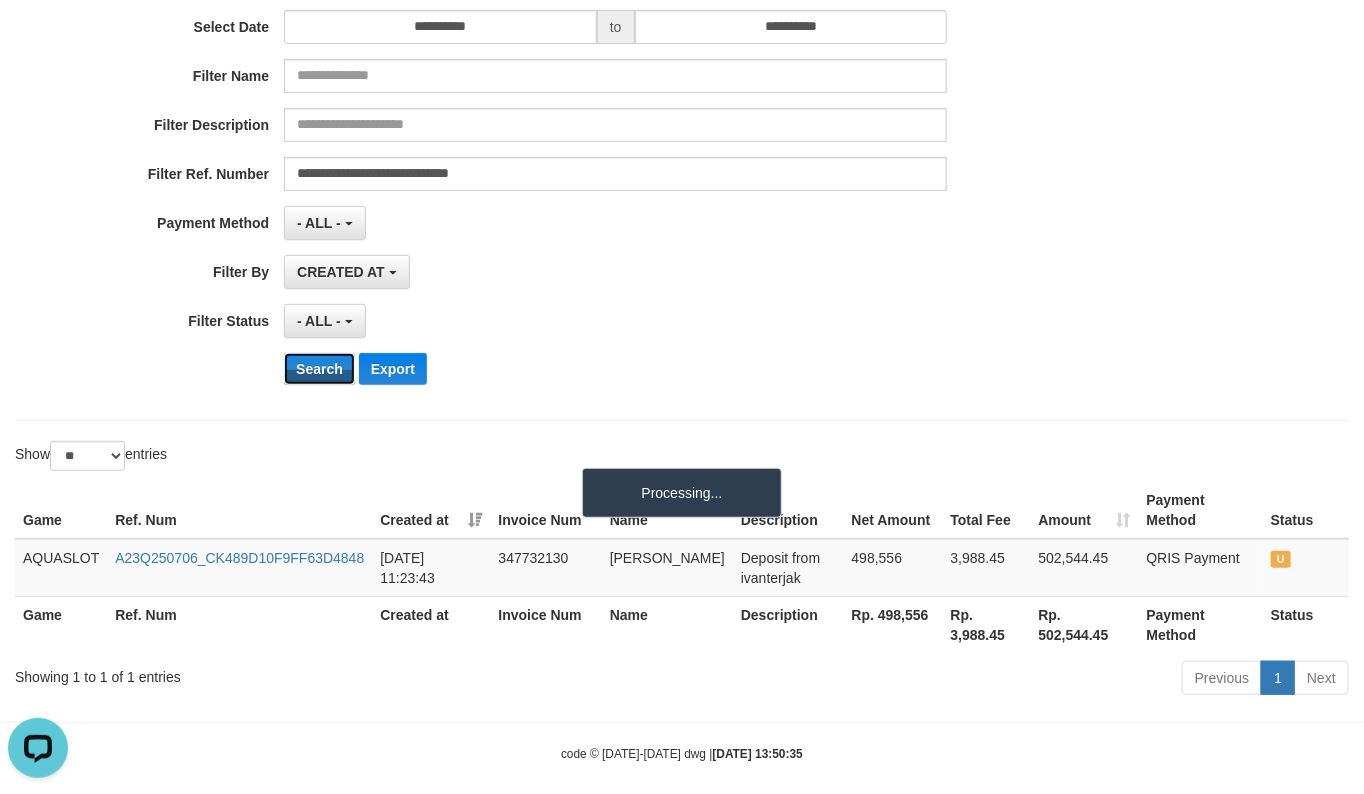 type 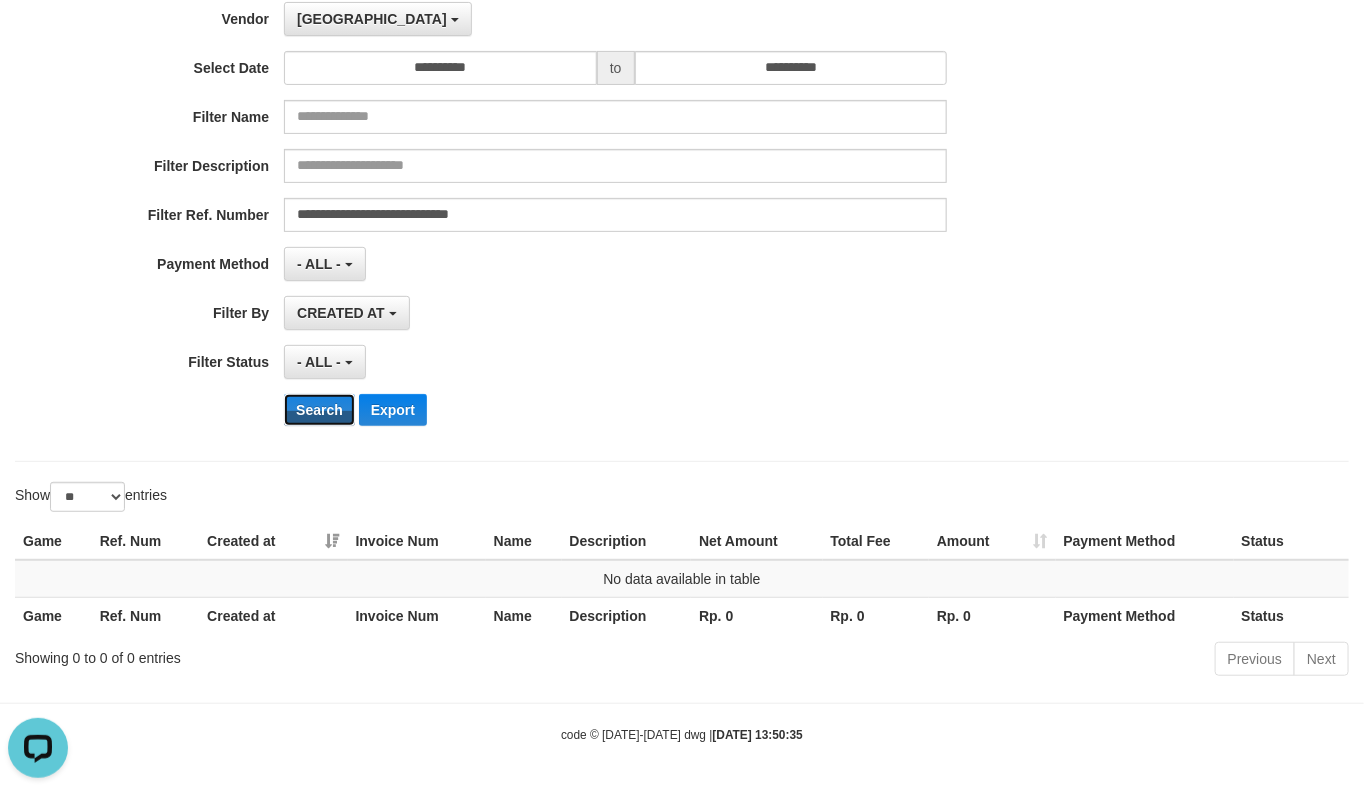 scroll, scrollTop: 201, scrollLeft: 0, axis: vertical 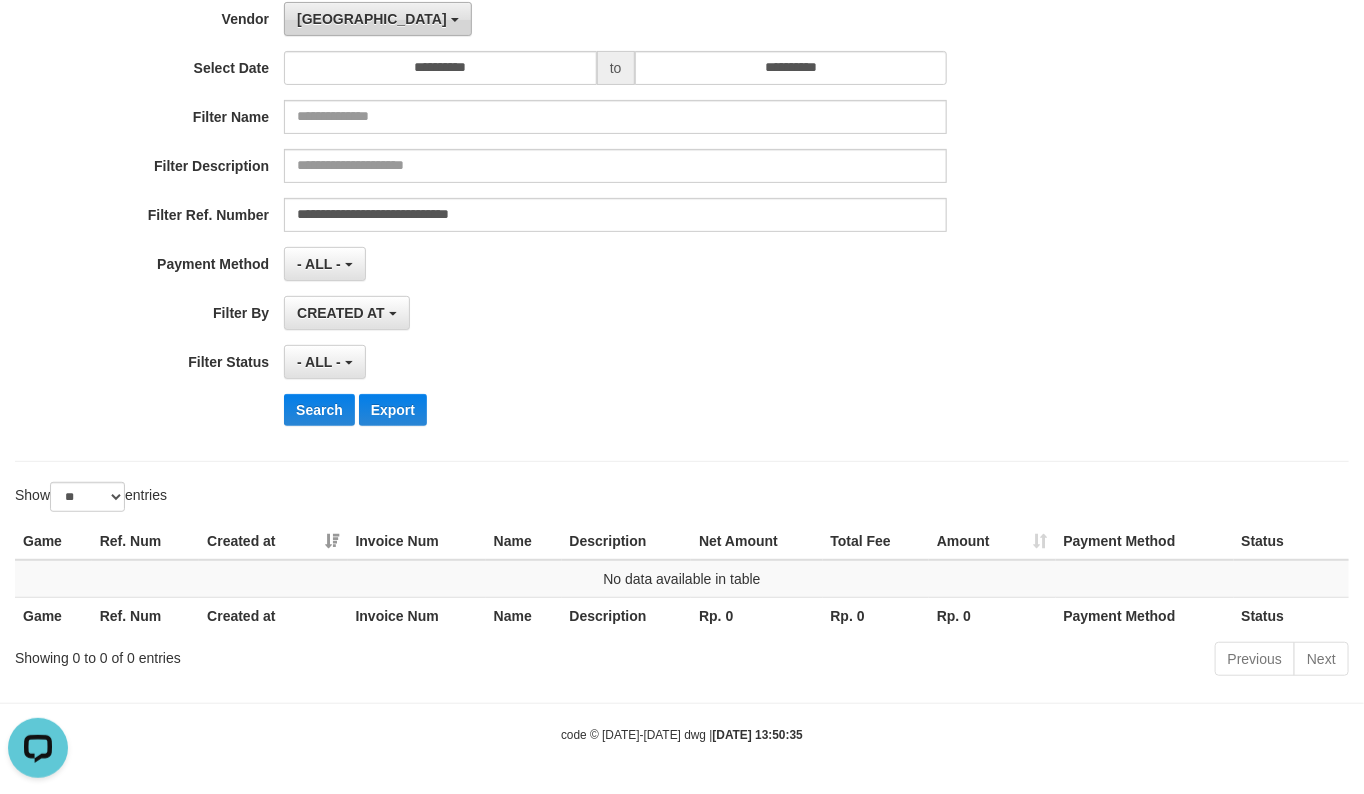 click on "[GEOGRAPHIC_DATA]" at bounding box center (377, 19) 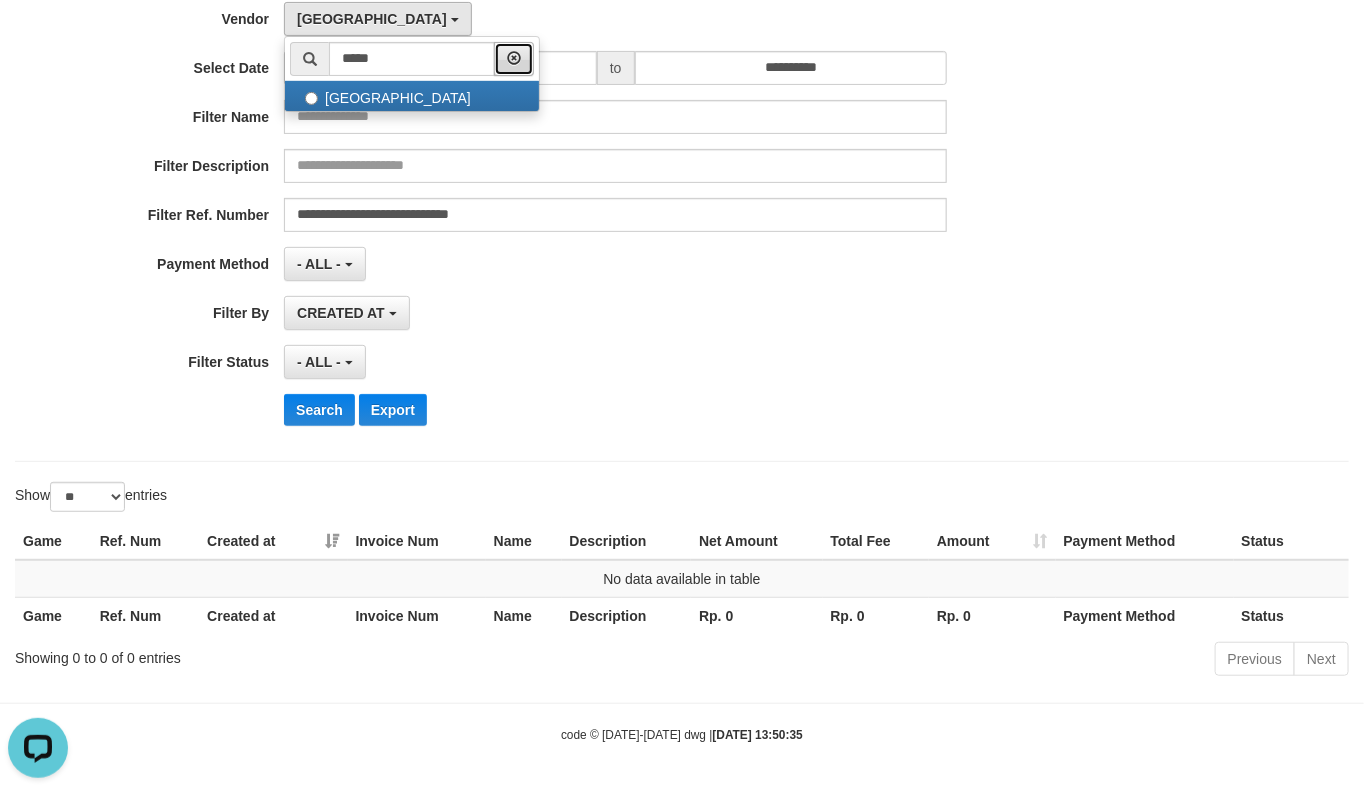 click at bounding box center [514, 58] 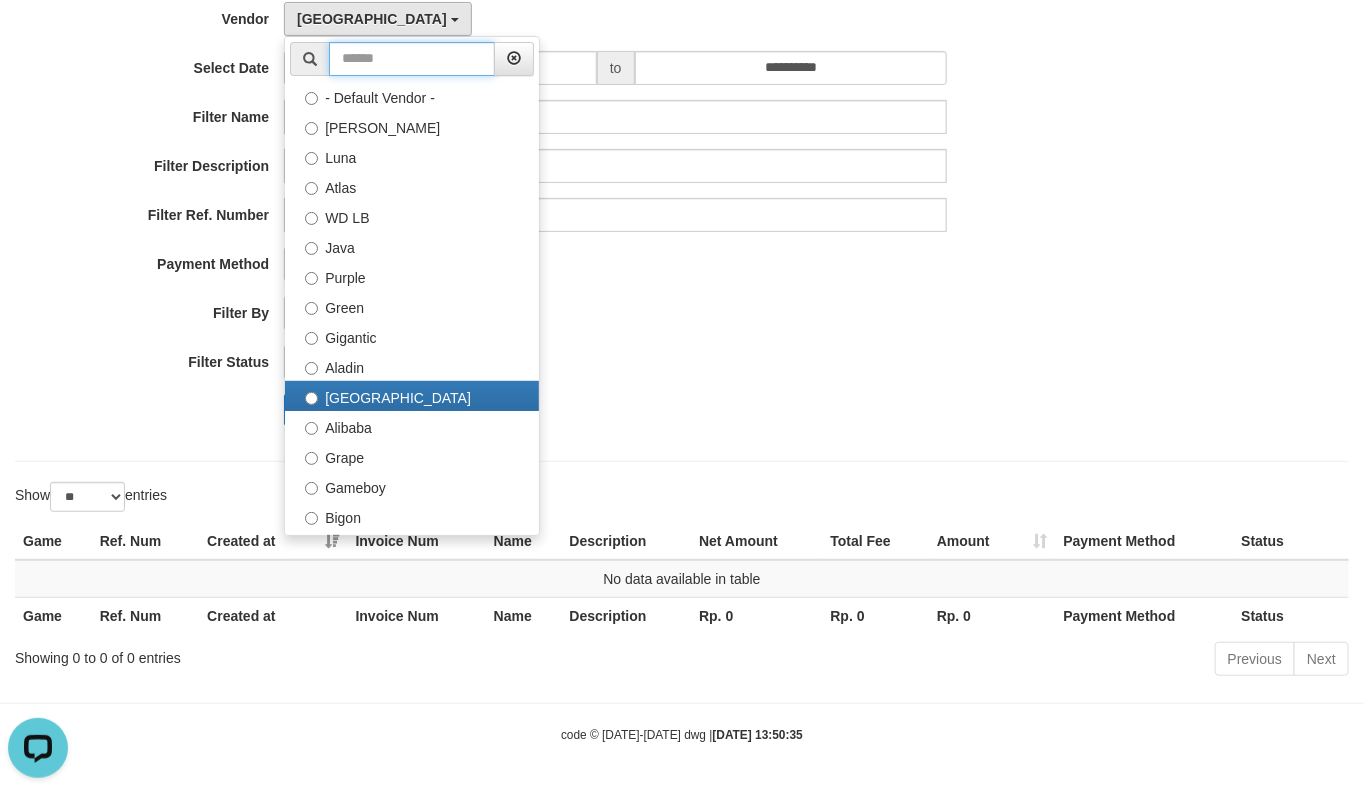 click at bounding box center [412, 59] 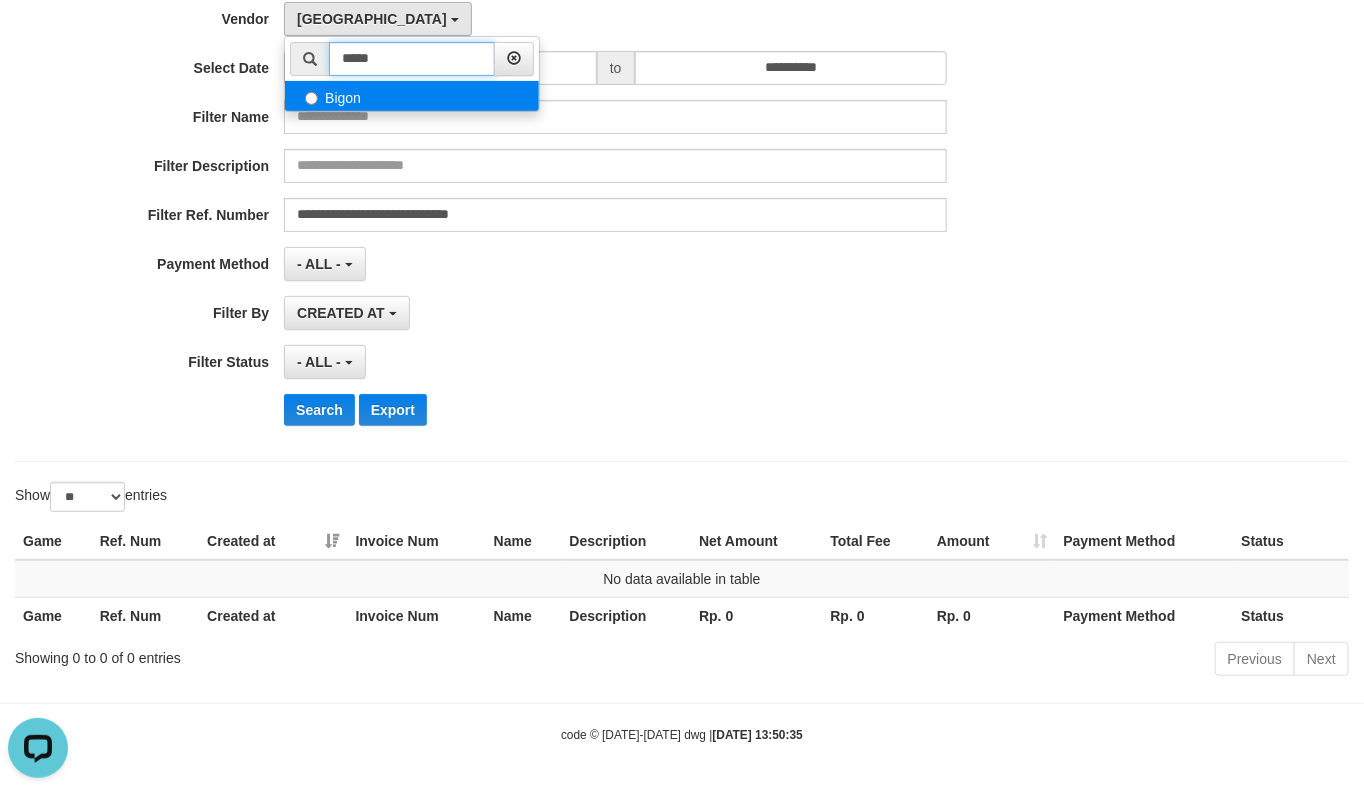 type on "*****" 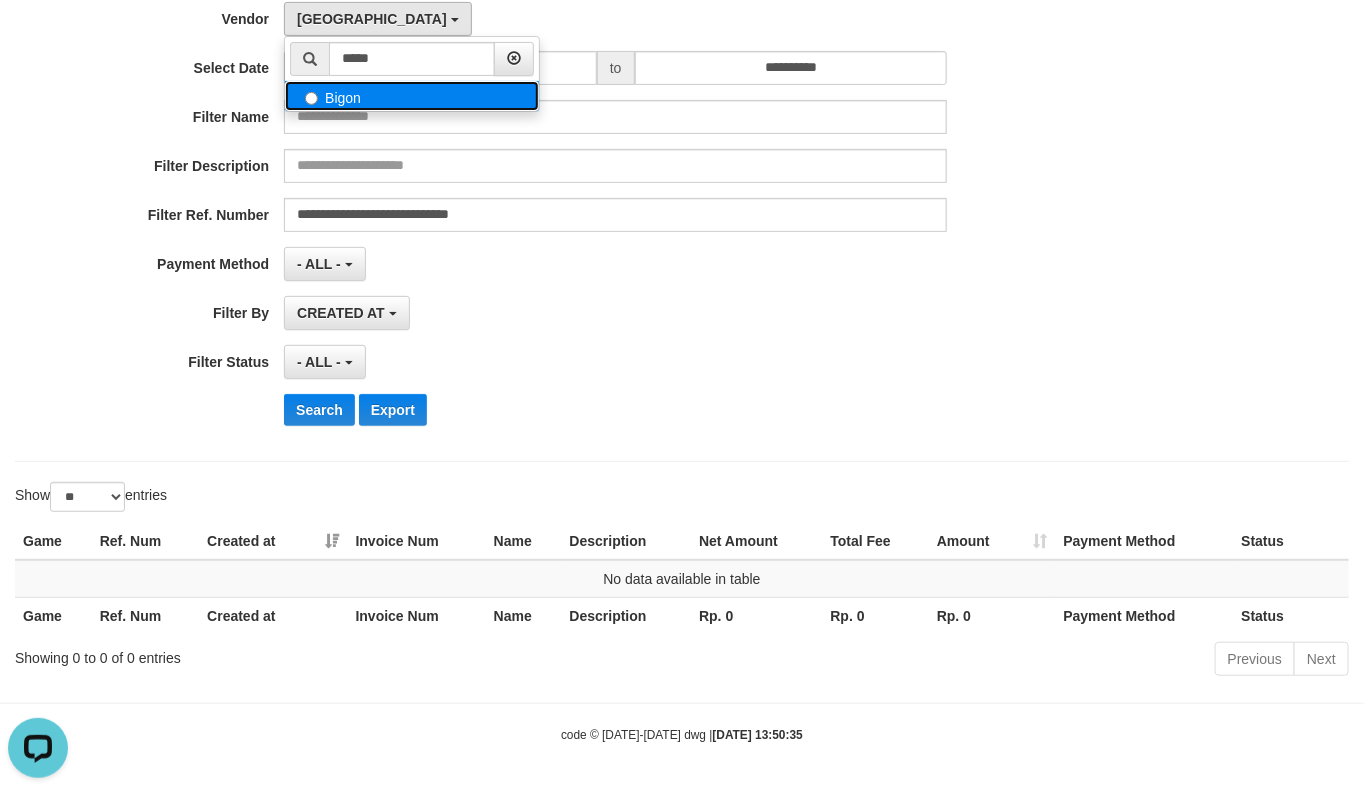 click on "Bigon" at bounding box center [412, 96] 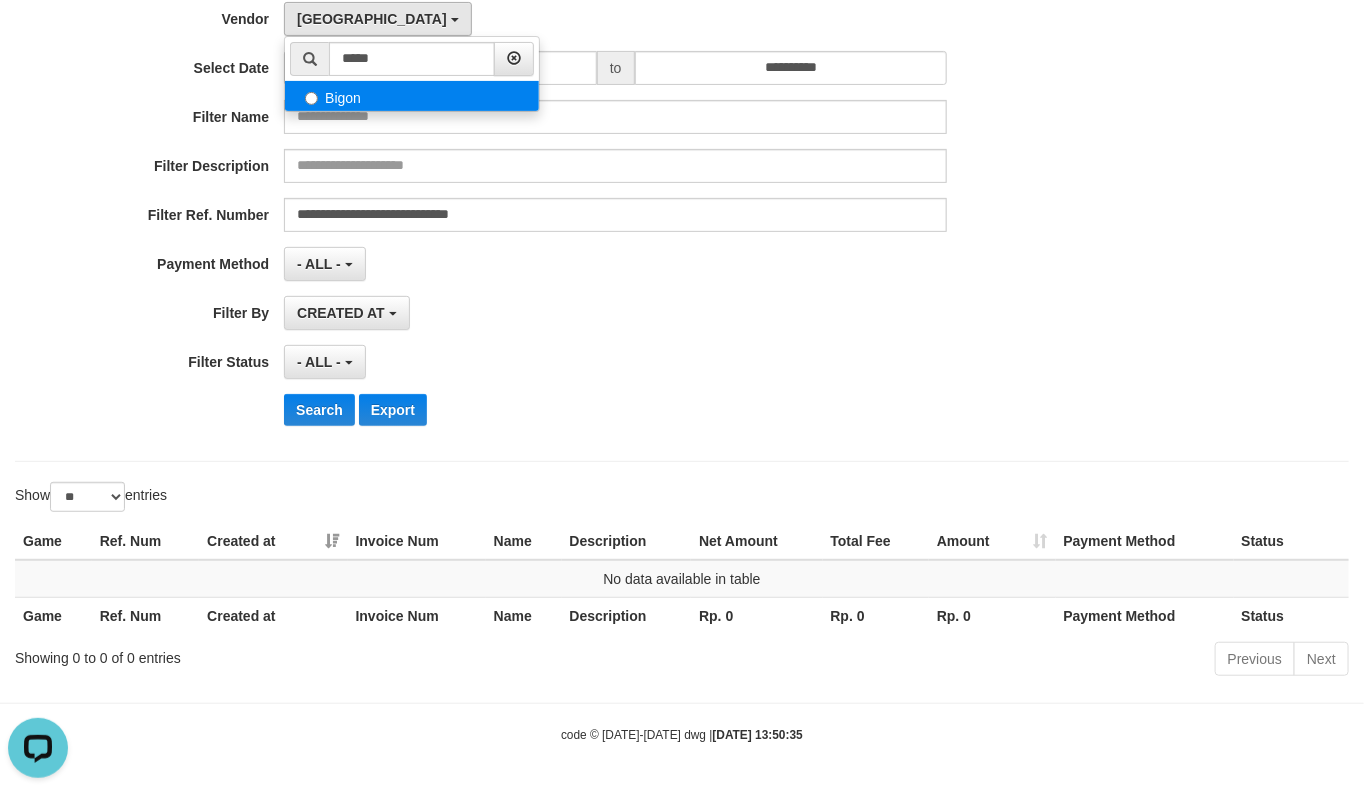 select on "**********" 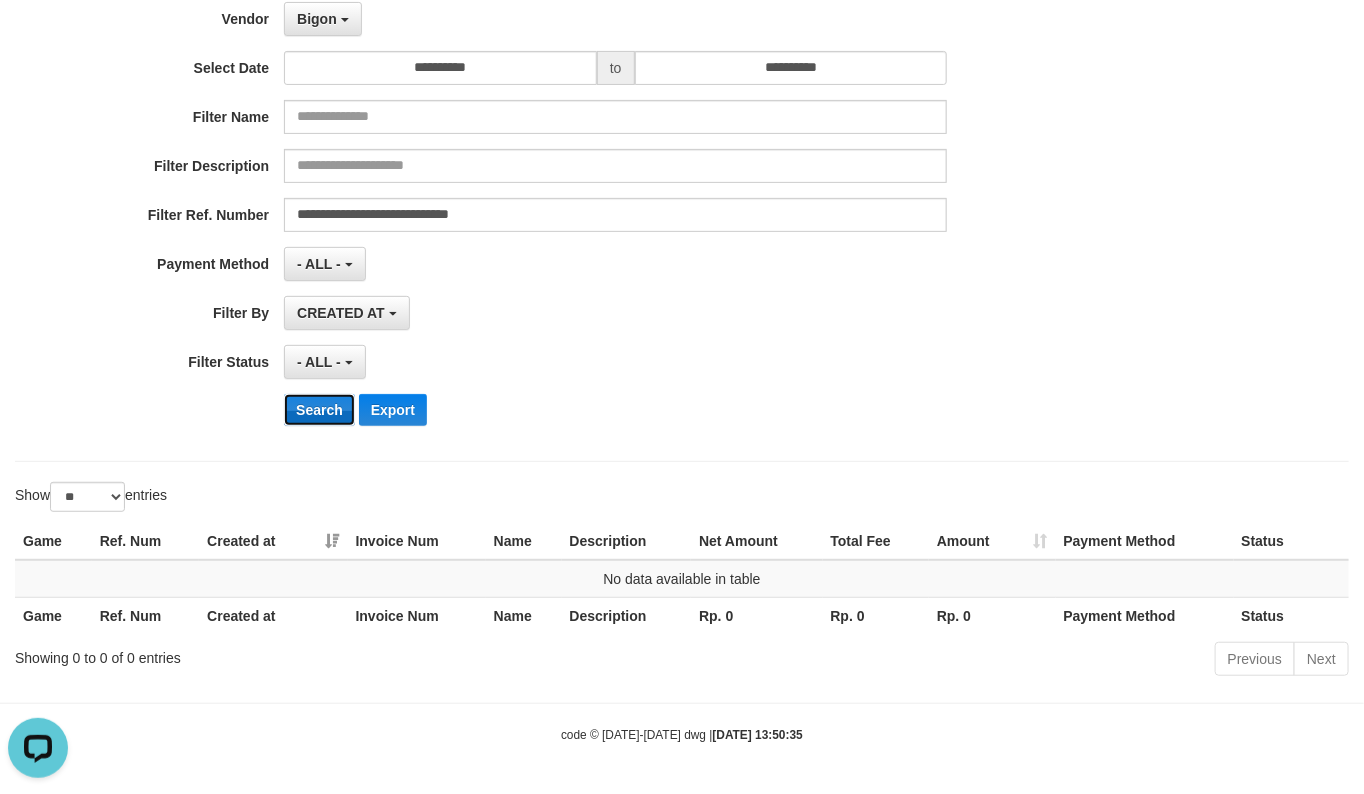 click on "Search" at bounding box center (319, 410) 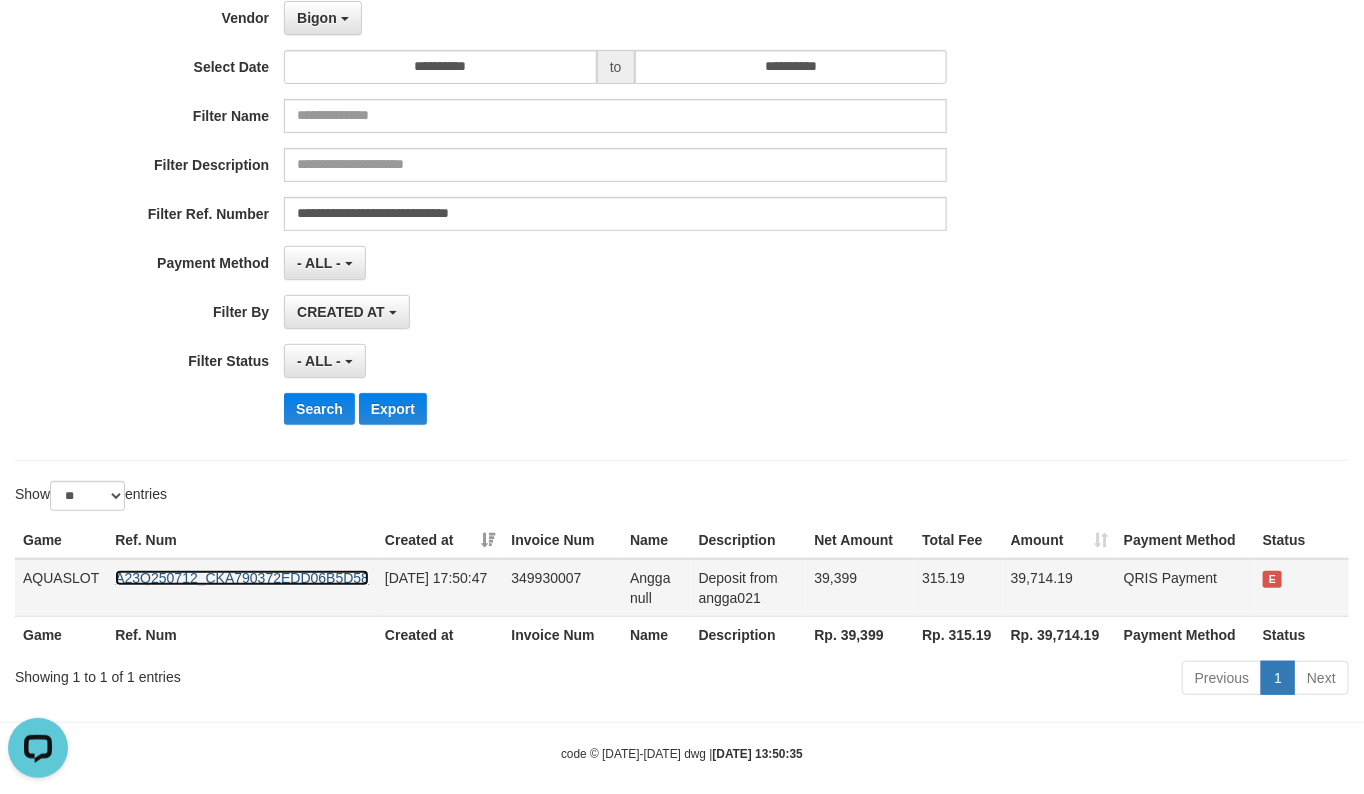 click on "A23Q250712_CKA790372EDD06B5D58" at bounding box center (242, 578) 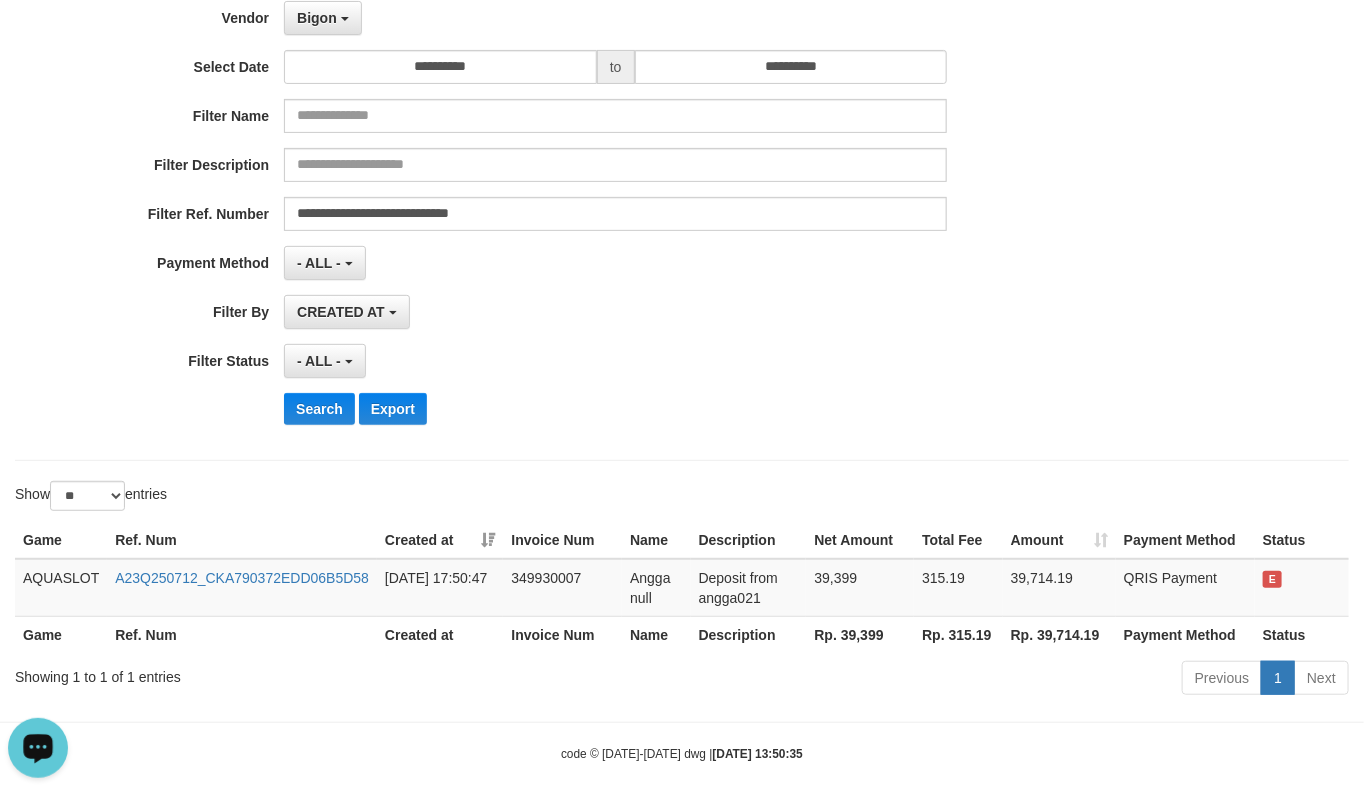 click at bounding box center (38, 746) 